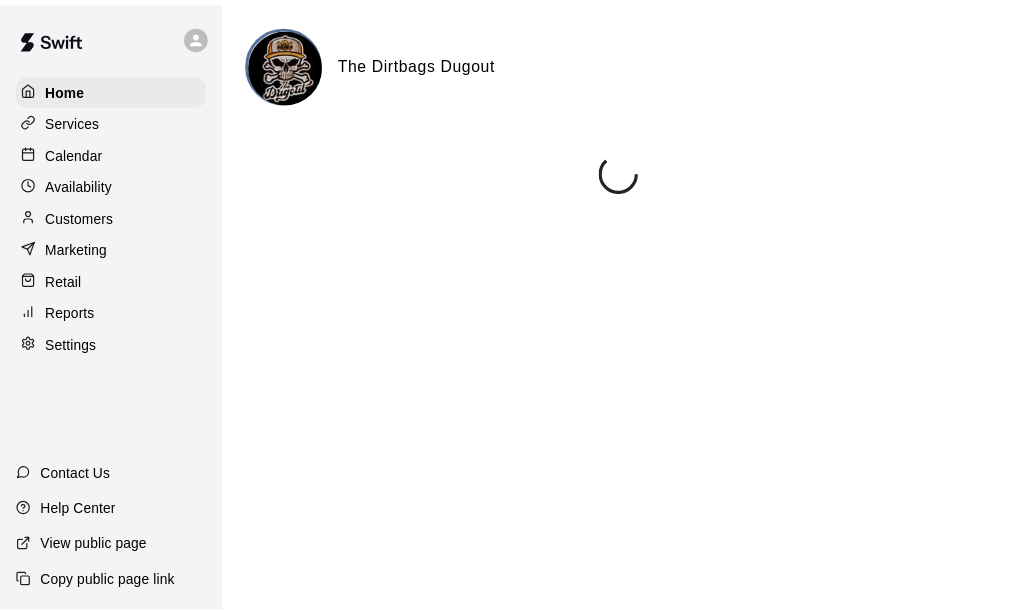 scroll, scrollTop: 0, scrollLeft: 0, axis: both 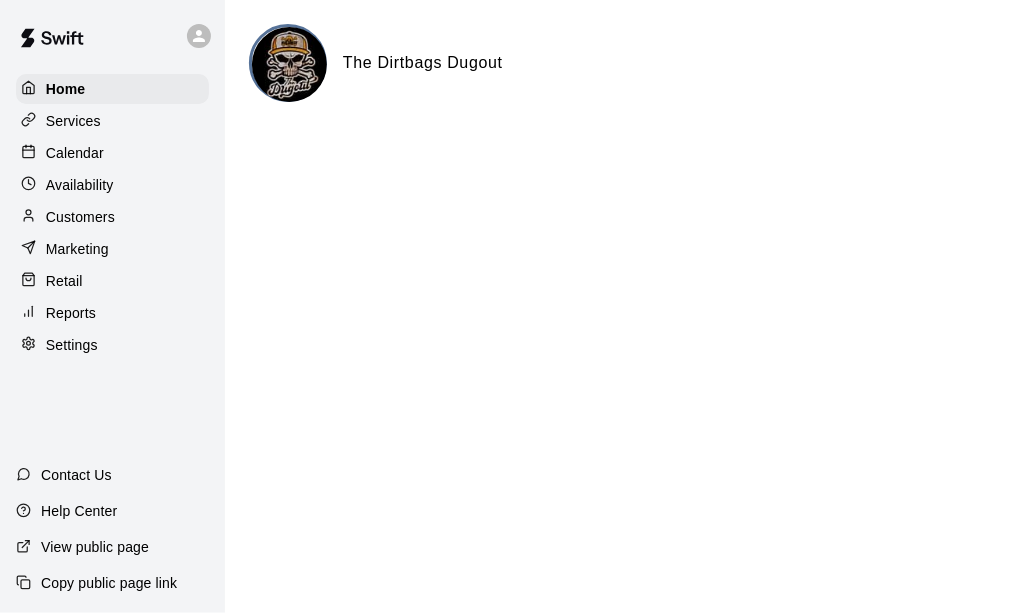 click on "Availability" at bounding box center [80, 185] 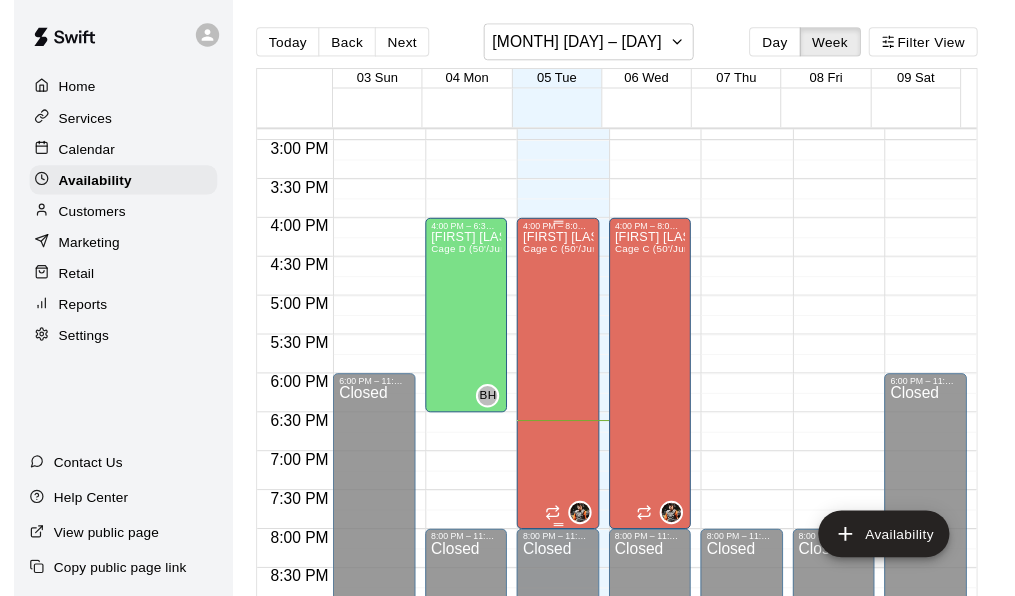 scroll, scrollTop: 1216, scrollLeft: 0, axis: vertical 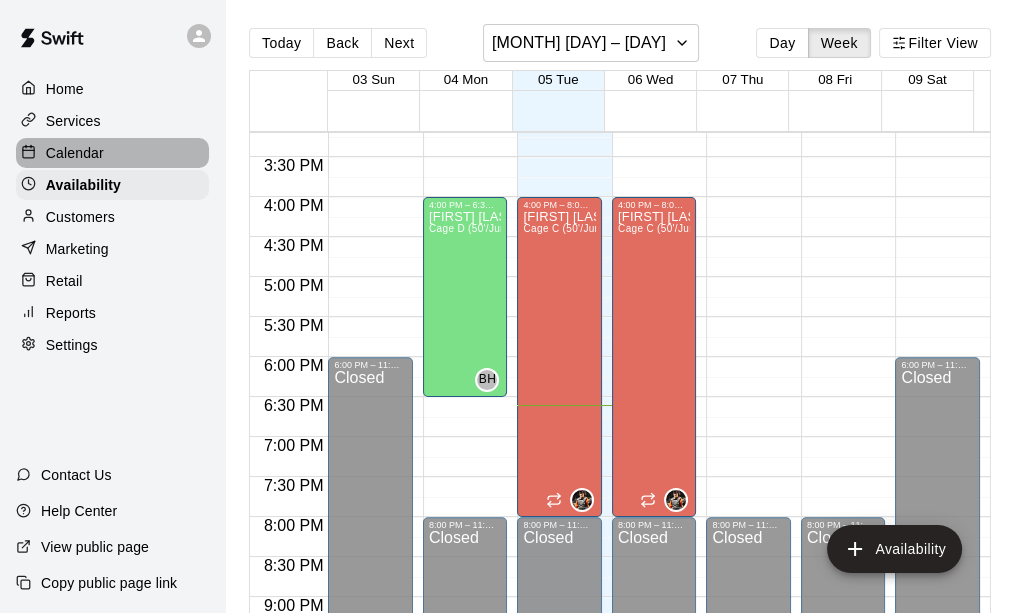 click on "Calendar" at bounding box center (112, 153) 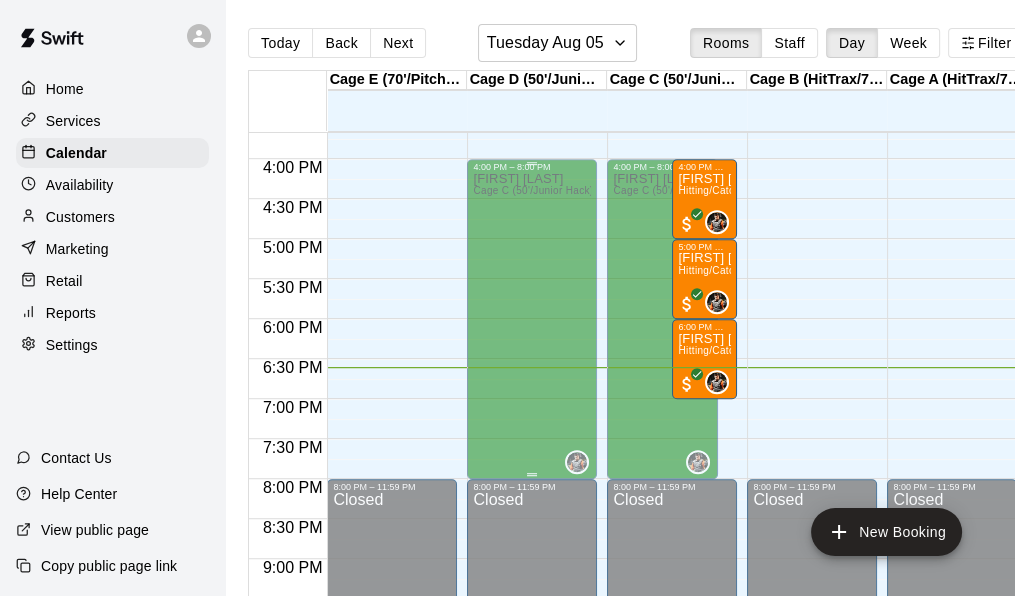 scroll, scrollTop: 1156, scrollLeft: 0, axis: vertical 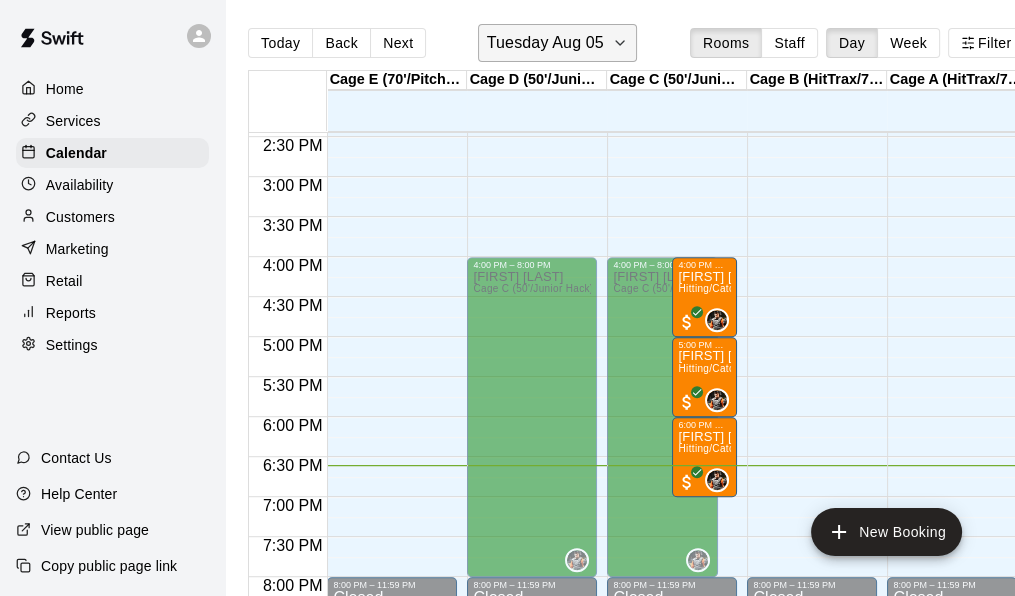 click on "Tuesday Aug 05" at bounding box center (545, 43) 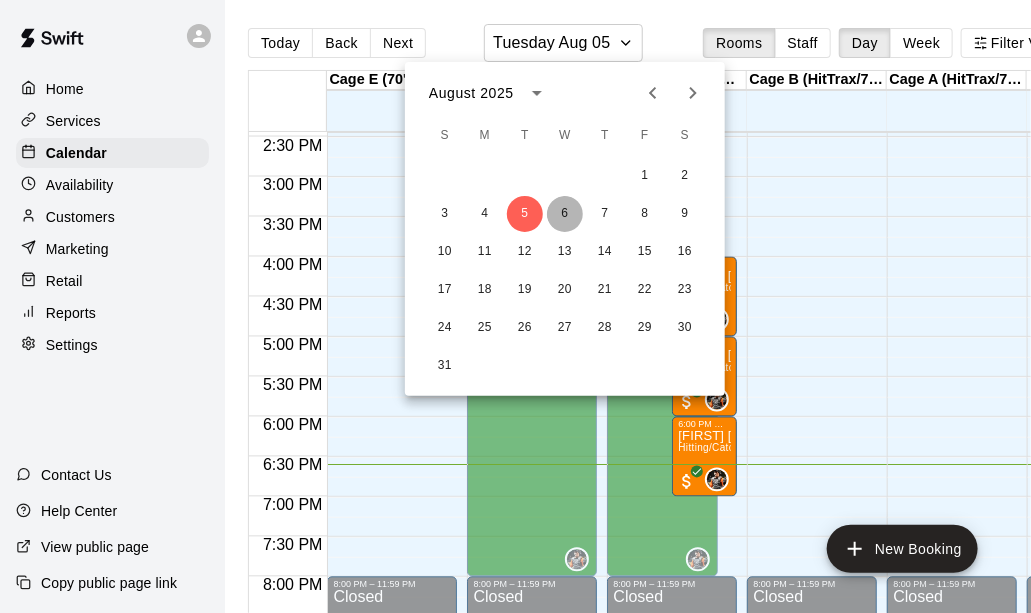 click on "6" at bounding box center (565, 214) 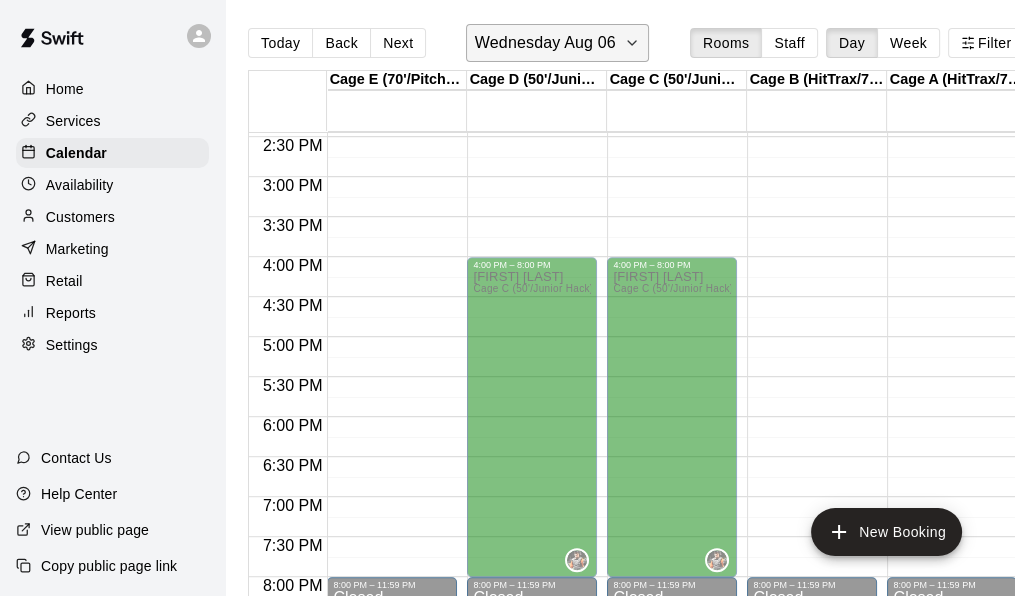 click 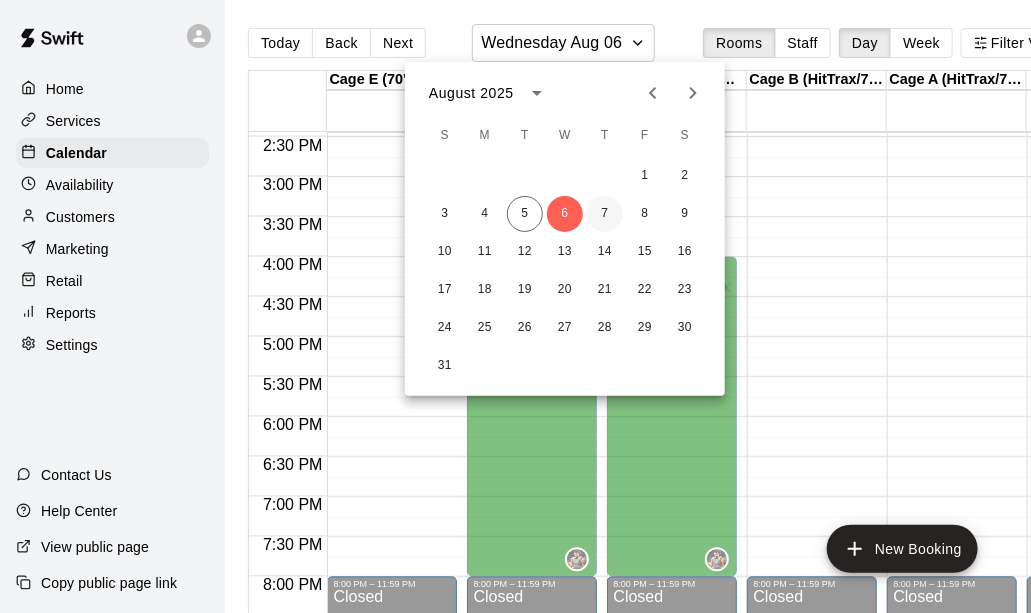 click on "7" at bounding box center (605, 214) 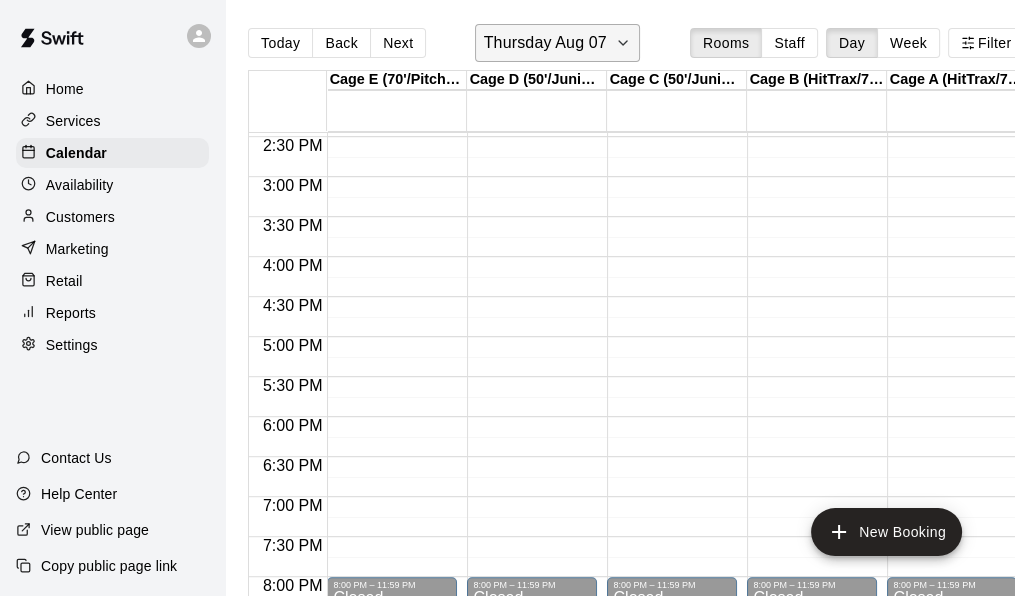 click on "Thursday Aug 07" at bounding box center [557, 43] 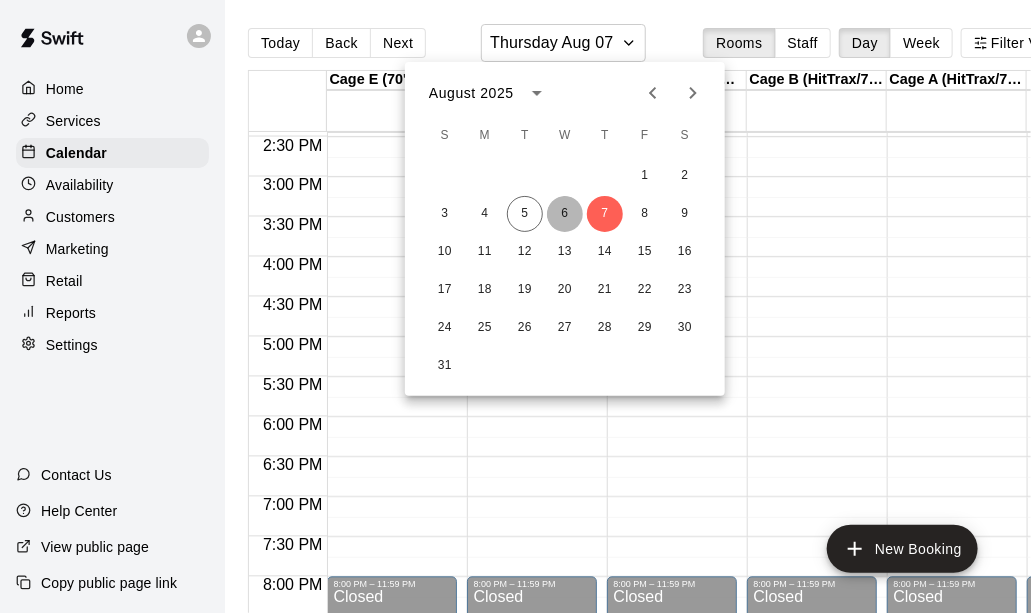 click on "6" at bounding box center [565, 214] 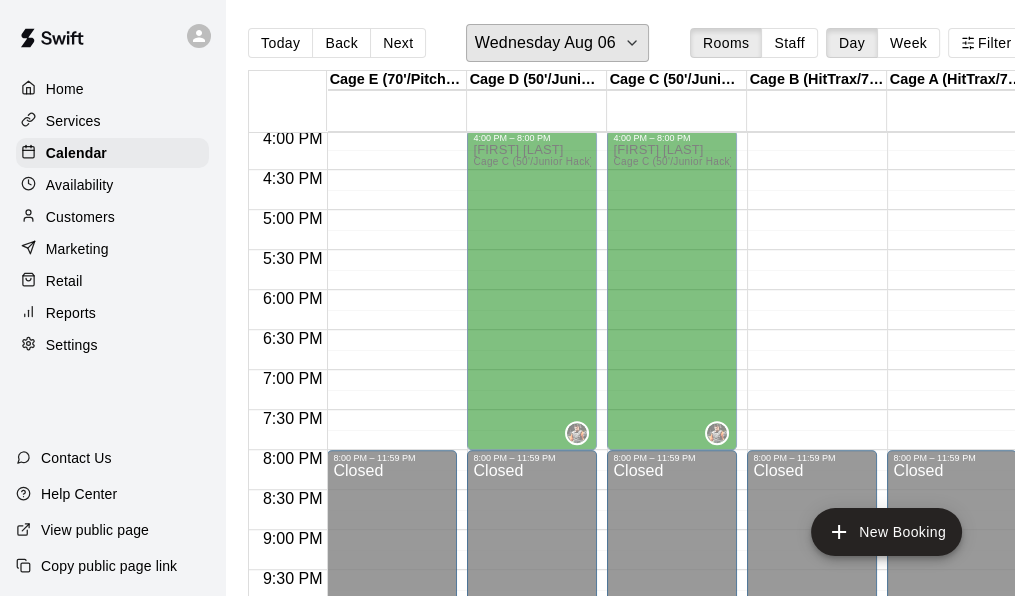 scroll, scrollTop: 1256, scrollLeft: 0, axis: vertical 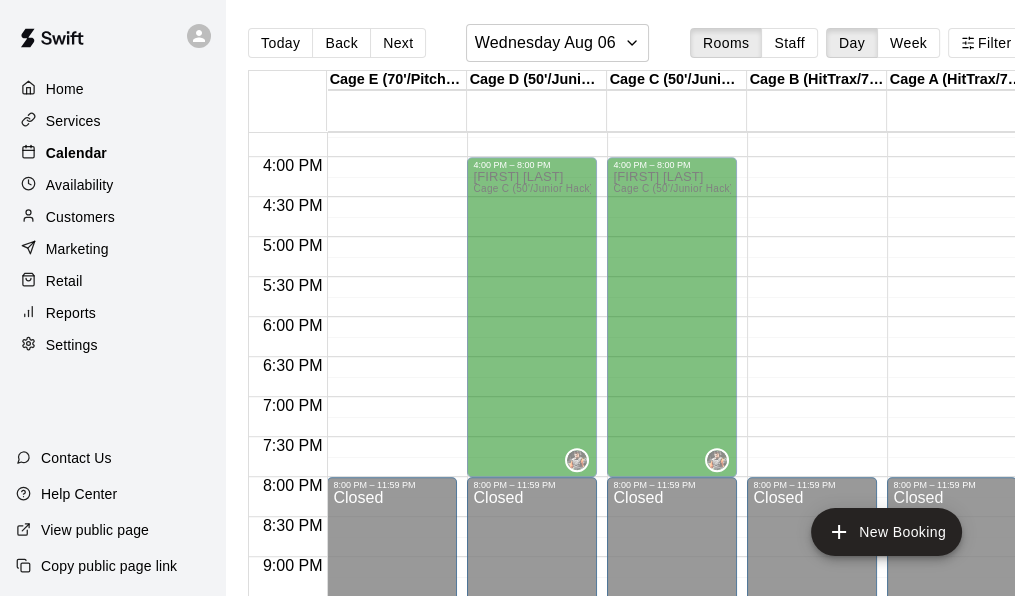 click on "Calendar" at bounding box center (76, 153) 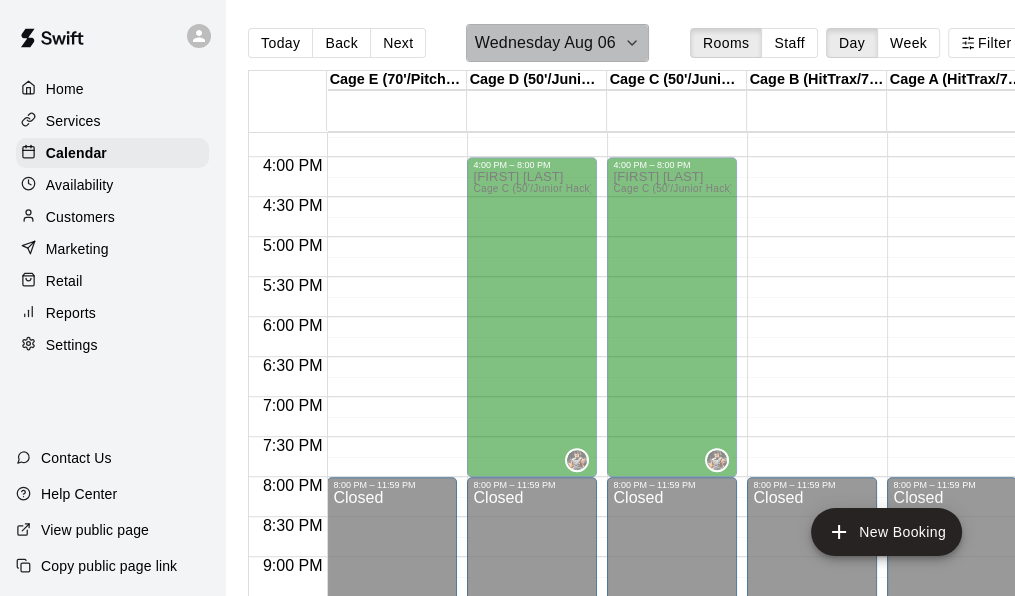 click 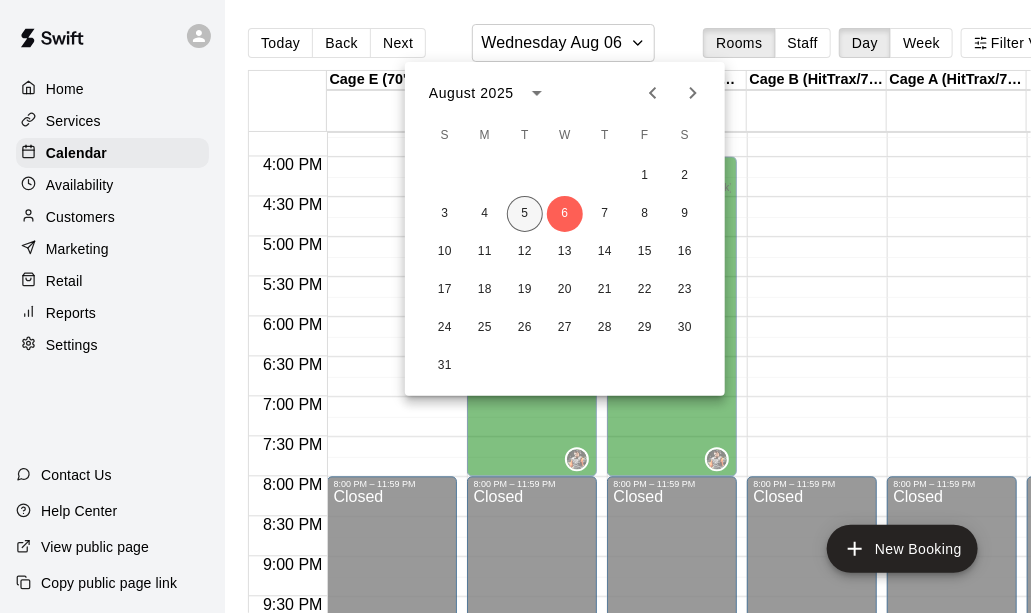 click on "5" at bounding box center [525, 214] 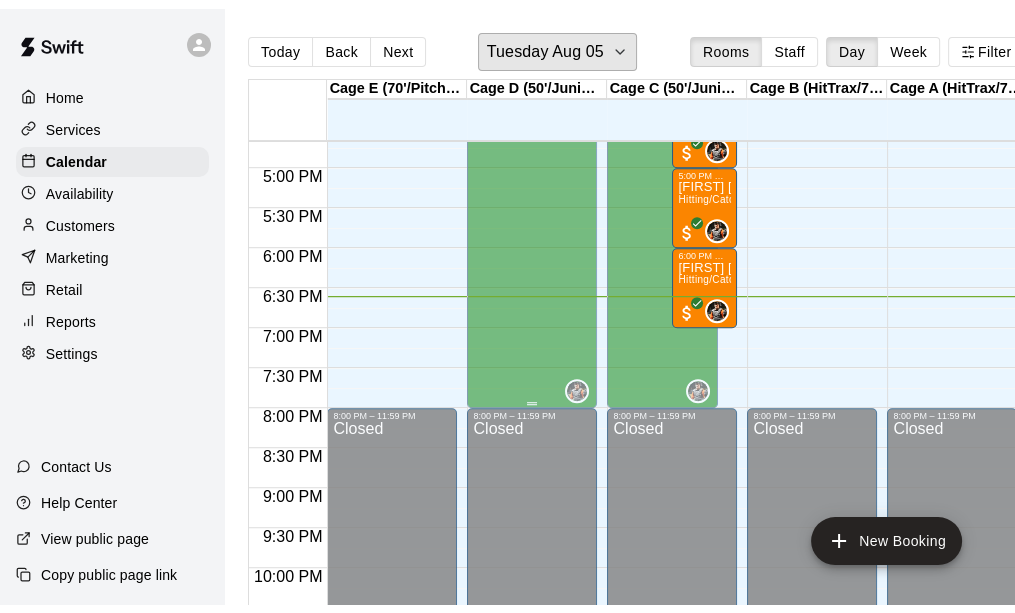 scroll, scrollTop: 1356, scrollLeft: 0, axis: vertical 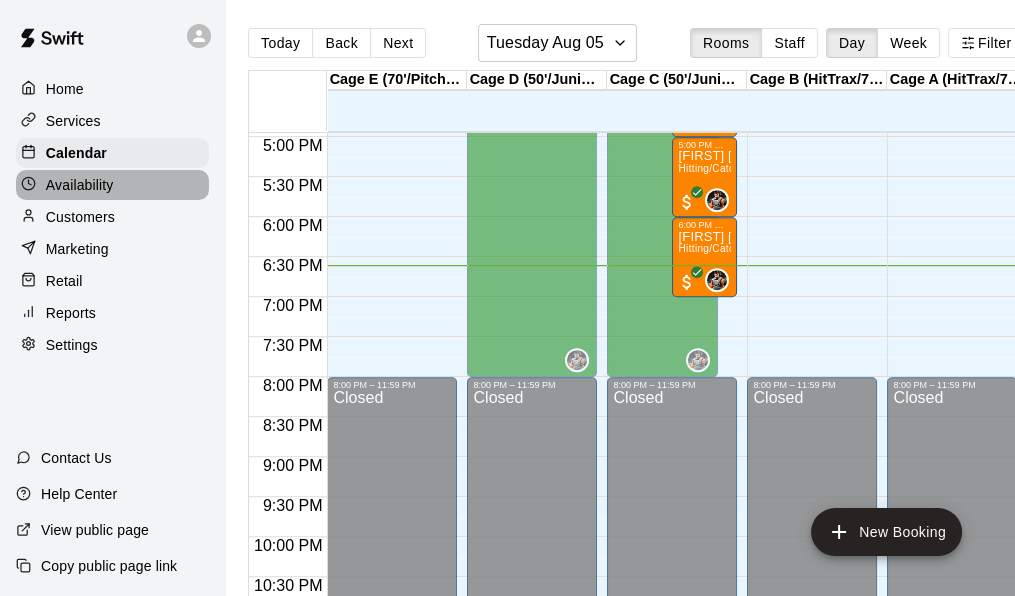 click on "Availability" at bounding box center (80, 185) 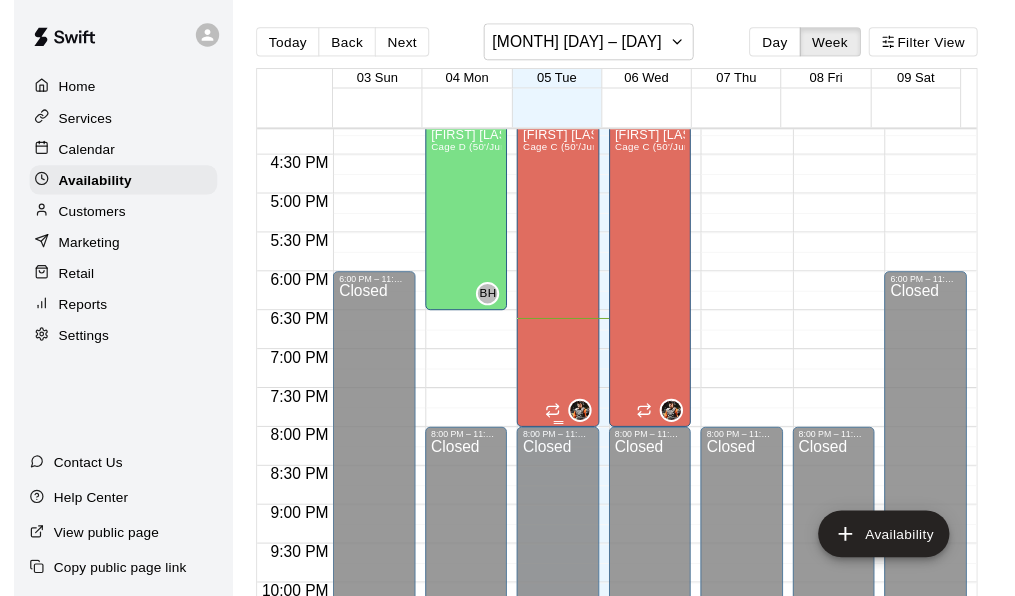 scroll, scrollTop: 1316, scrollLeft: 0, axis: vertical 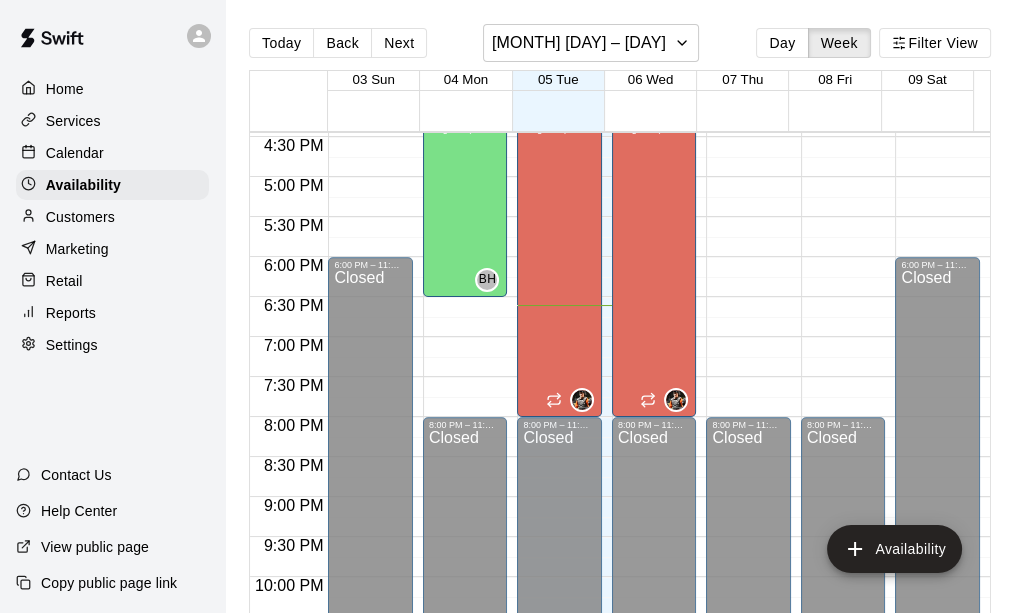 click on "Customers" at bounding box center (80, 217) 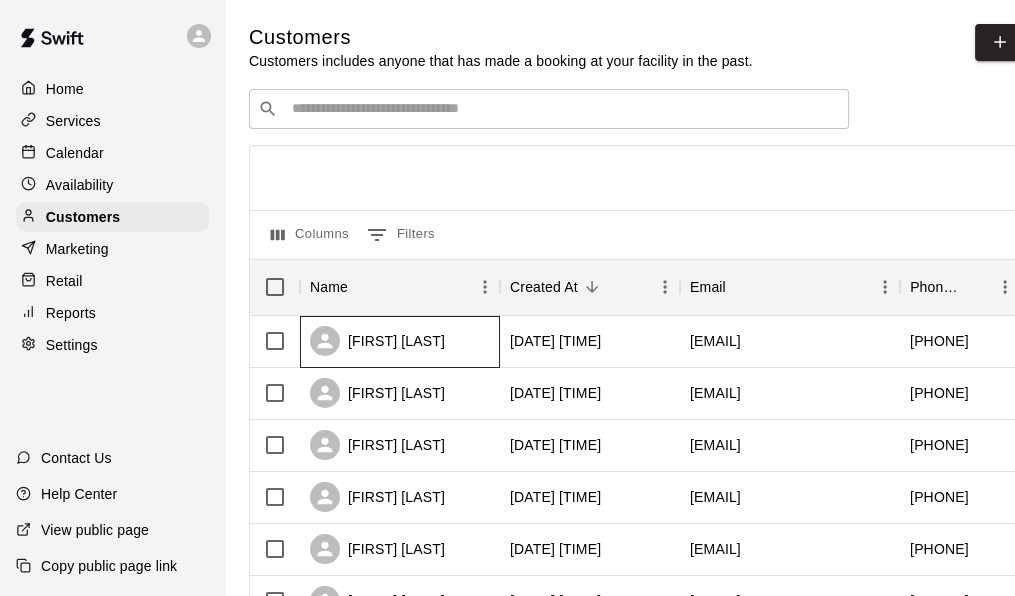 click on "[FIRST] [LAST]" at bounding box center (400, 342) 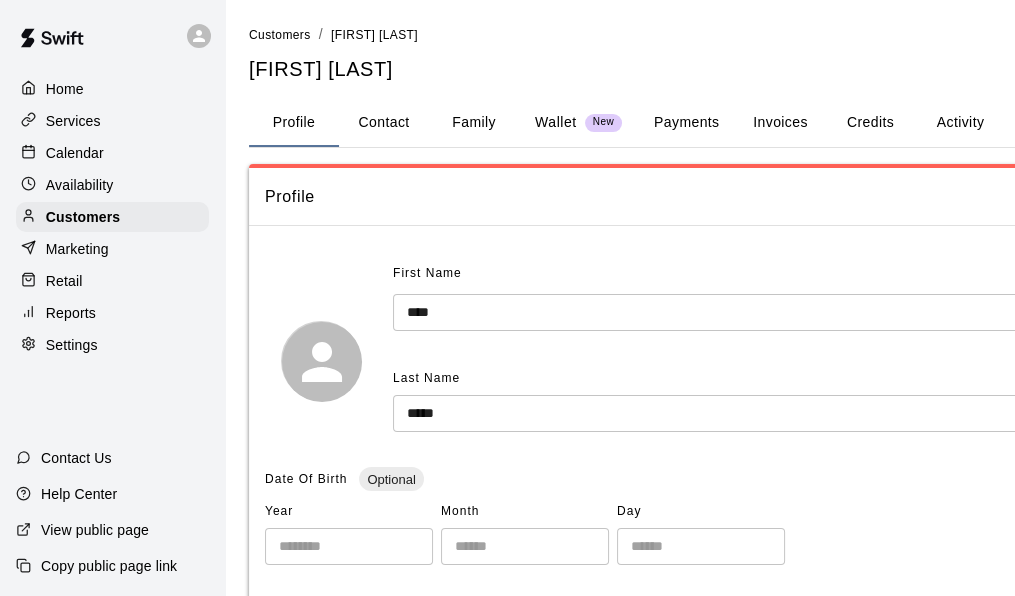 click on "Family" at bounding box center [474, 123] 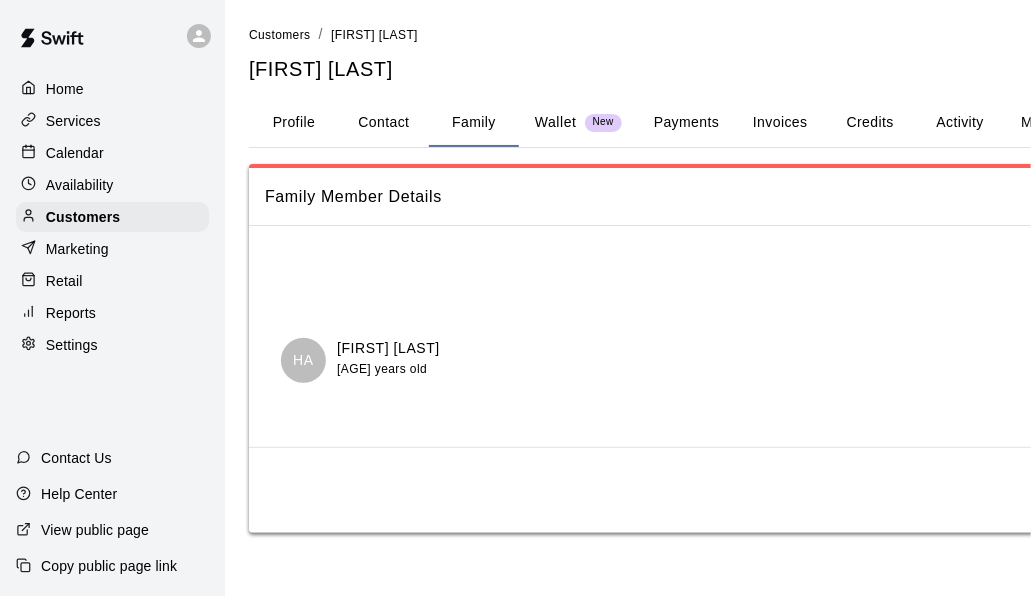 click on "Payments" at bounding box center (686, 123) 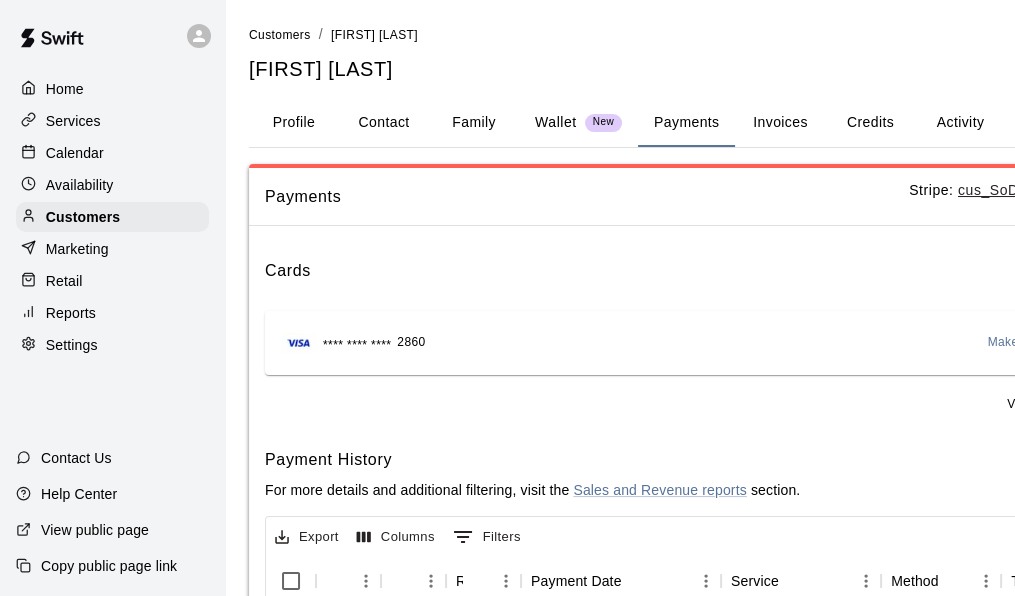 scroll, scrollTop: 0, scrollLeft: 216, axis: horizontal 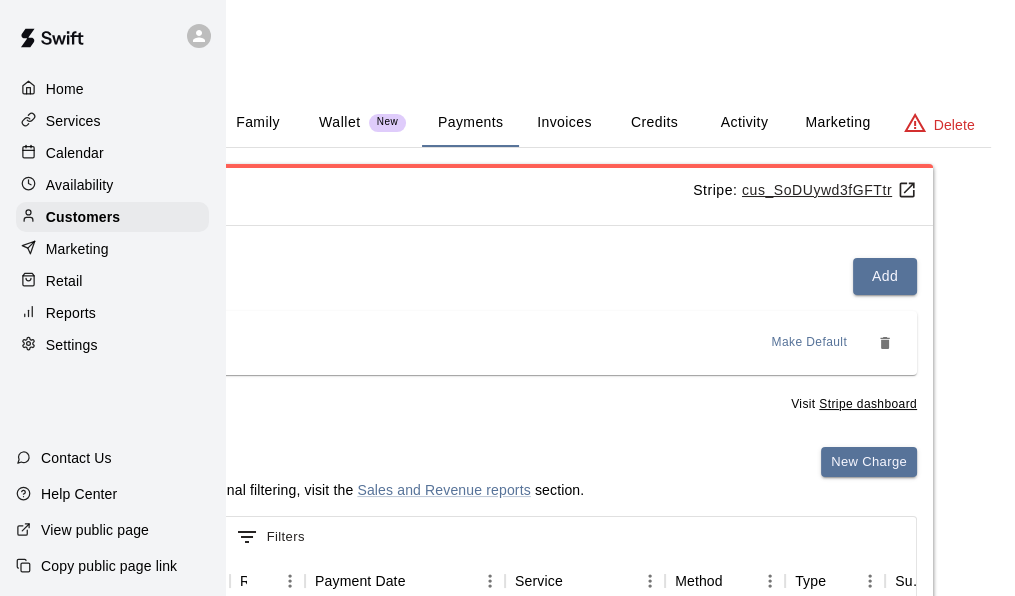 click on "Make Default" at bounding box center (810, 343) 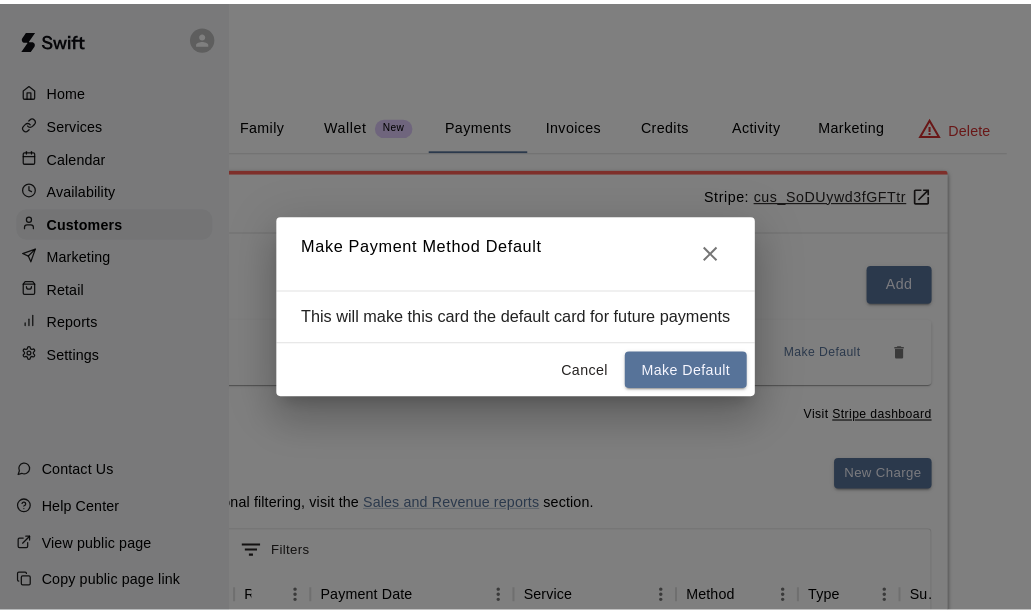 scroll, scrollTop: 0, scrollLeft: 199, axis: horizontal 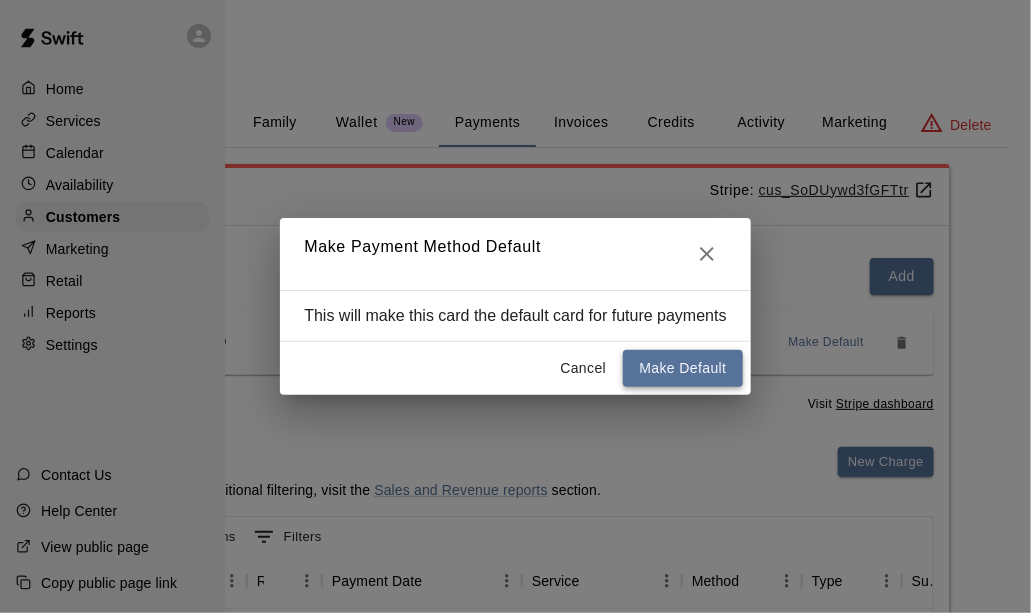 click on "Cancel Make Default" at bounding box center [515, 368] 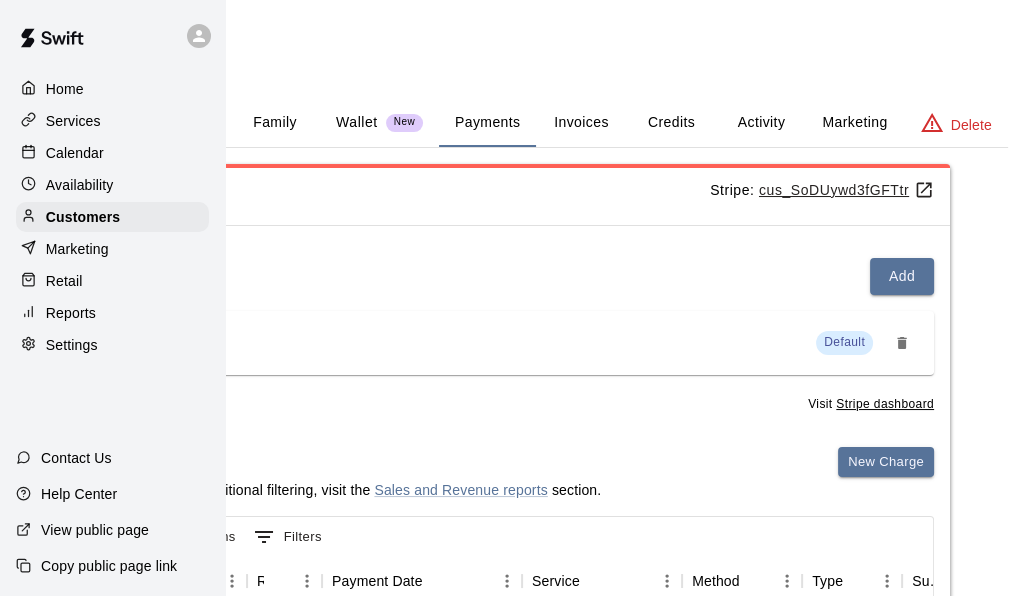 click on "Activity" at bounding box center [761, 123] 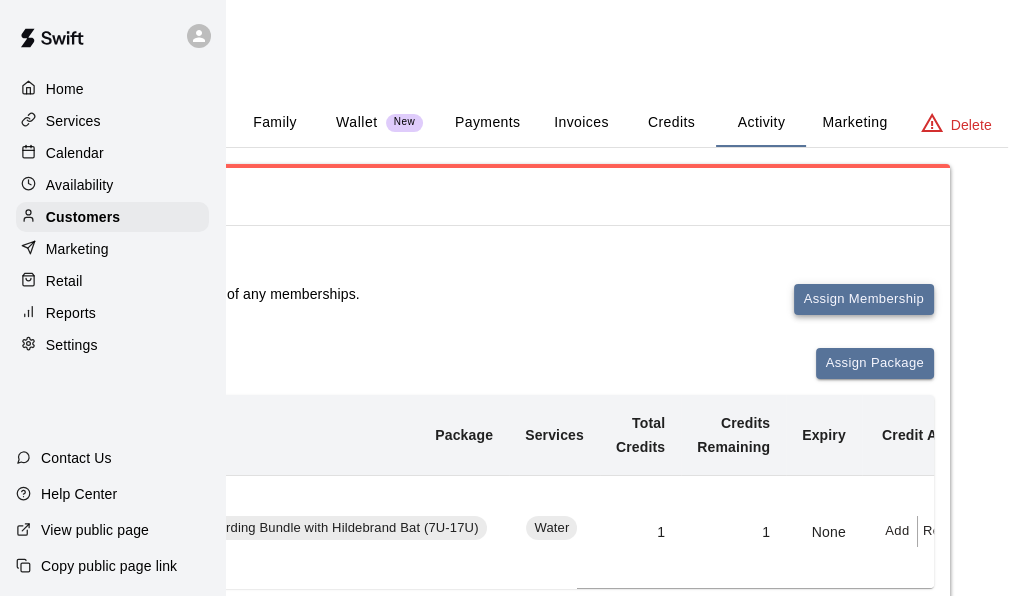 click on "Assign Membership" at bounding box center (864, 299) 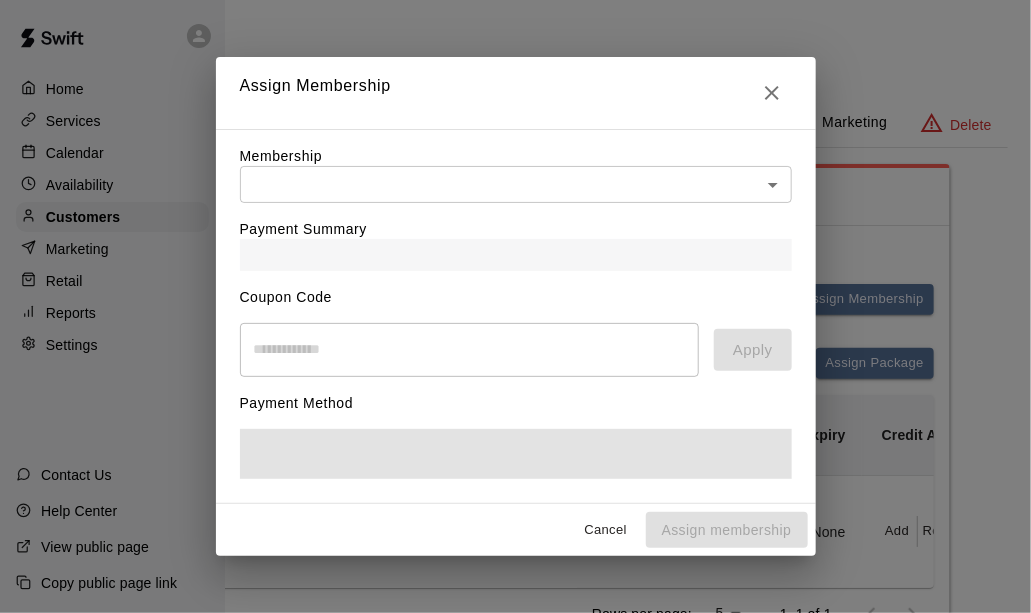 click on "Customers / [FIRST] [LAST] [FIRST] [LAST] Profile Contact Family Wallet New Payments Invoices Credits Activity Marketing Delete Activity Memberships This customer is not part of any memberships. Assign Membership Packages Assign Package Purchase Date   Package Services Total Credits Credits Remaining Expiry Credit Actions August 05, 2025 1:49 PM Onboarding Bundle with Hildebrand Bat (7U-17U)  Water 1 1 None Add Redeem Rows per page: 5 * 1–1 of 1 Bookings This customer has no bookings. Swift - Edit Customer Close cross-small Assign Membership Membership ​ ​ Payment Summary Coupon Code ​ Apply Payment Method Cancel Assign membership" at bounding box center (316, 382) 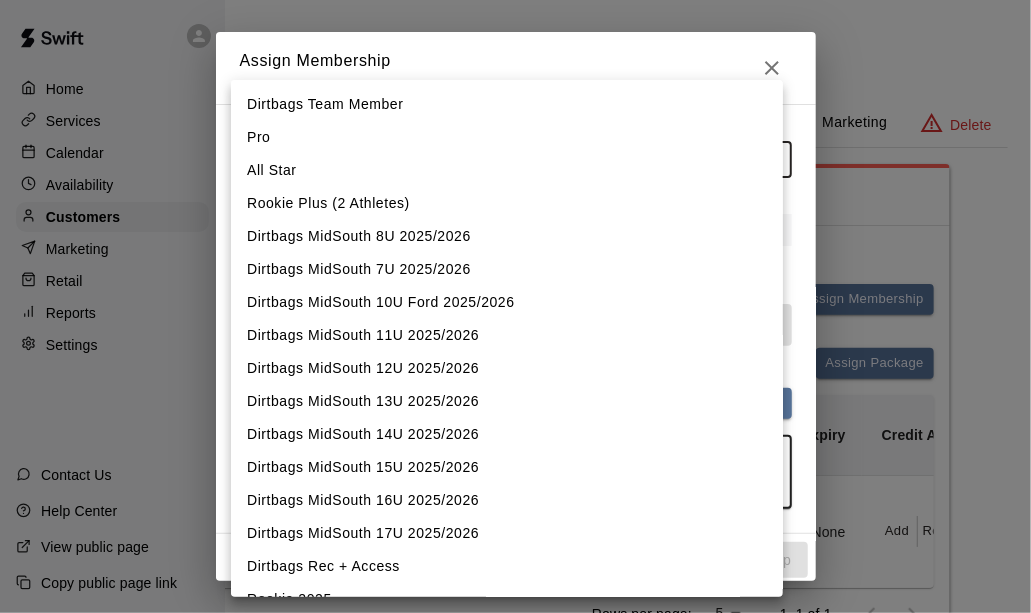scroll, scrollTop: 200, scrollLeft: 0, axis: vertical 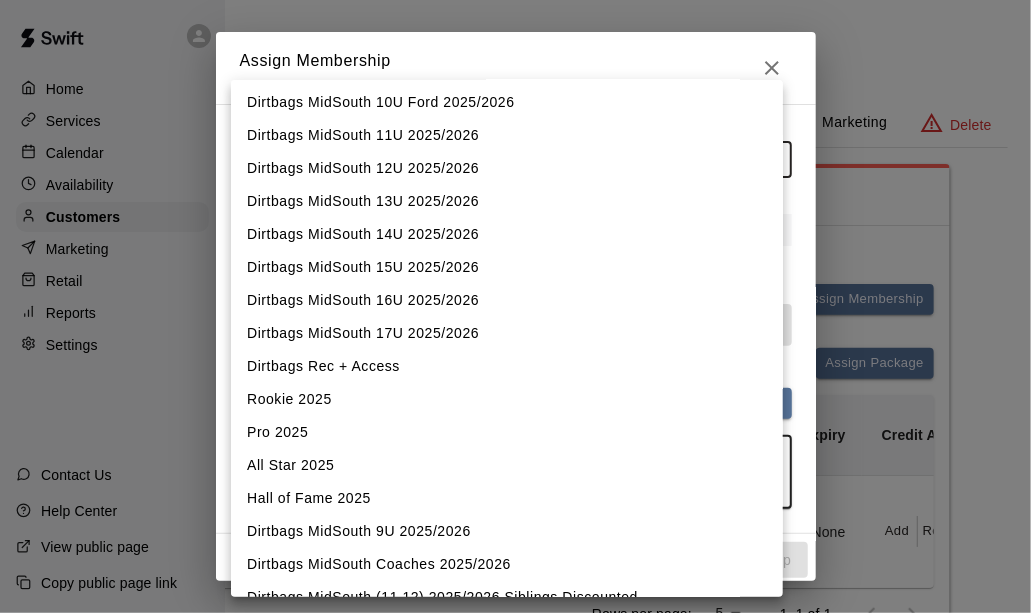 click on "Dirtbags MidSouth 17U 2025/2026" at bounding box center [507, 333] 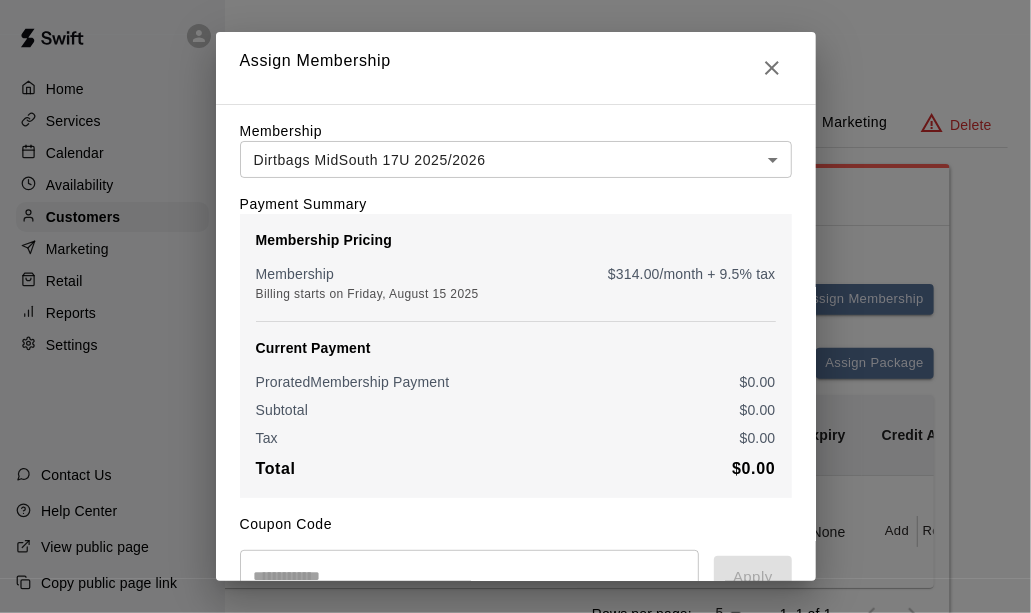 scroll, scrollTop: 266, scrollLeft: 0, axis: vertical 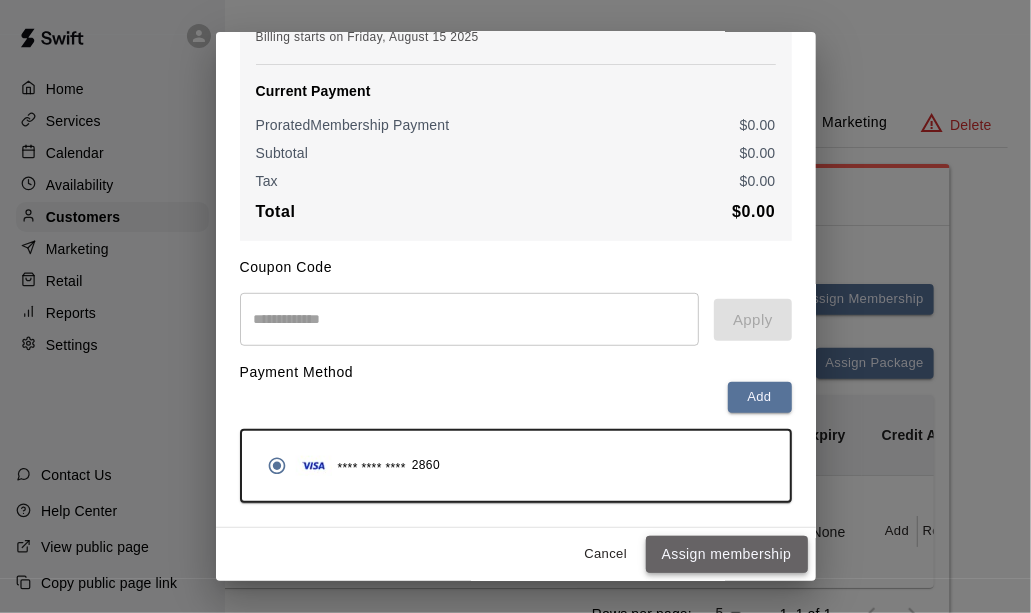click on "Assign membership" at bounding box center (727, 554) 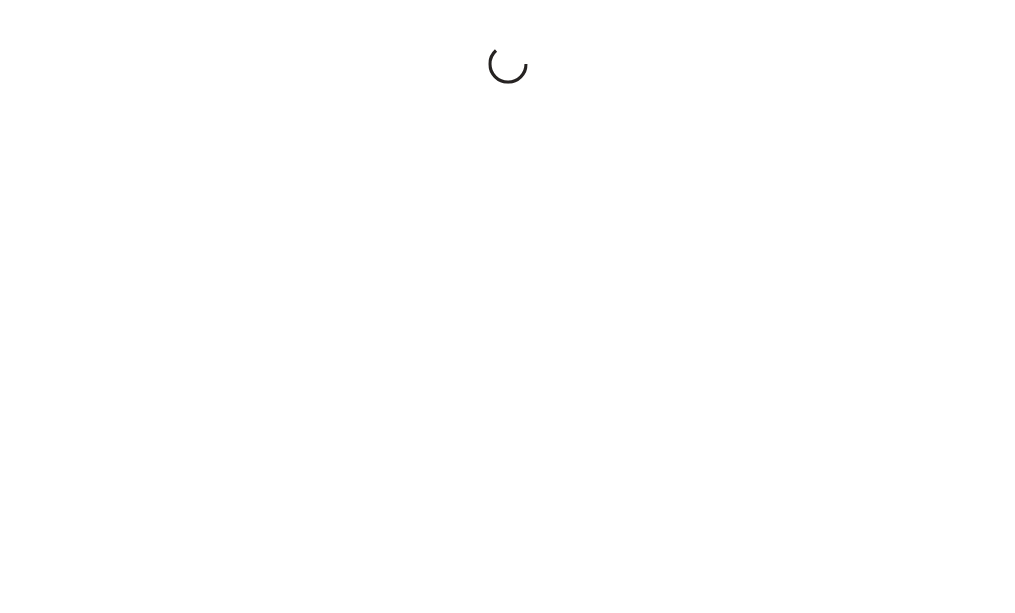 scroll, scrollTop: 0, scrollLeft: 0, axis: both 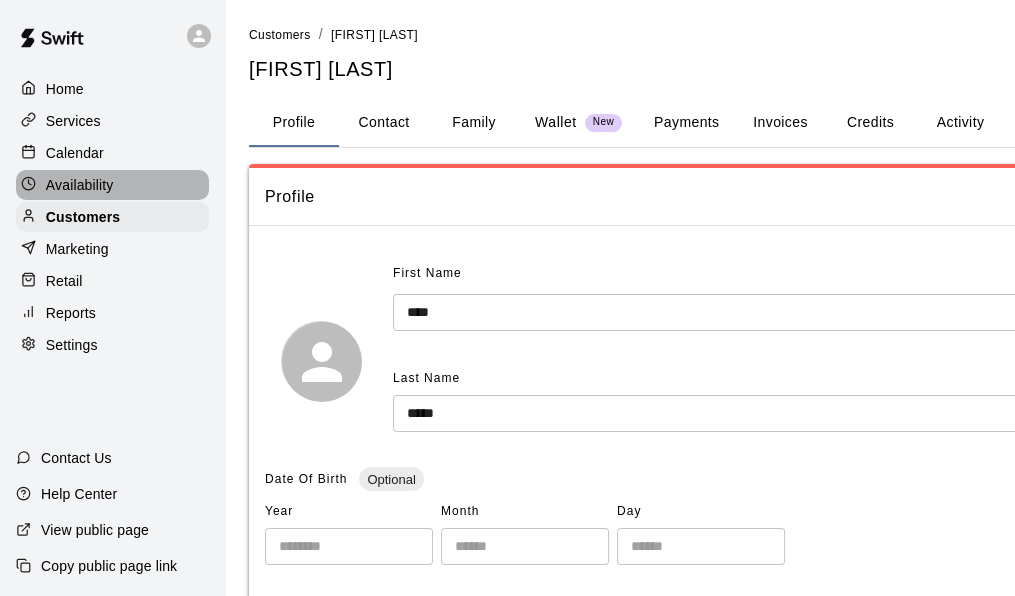 click on "Availability" at bounding box center (80, 185) 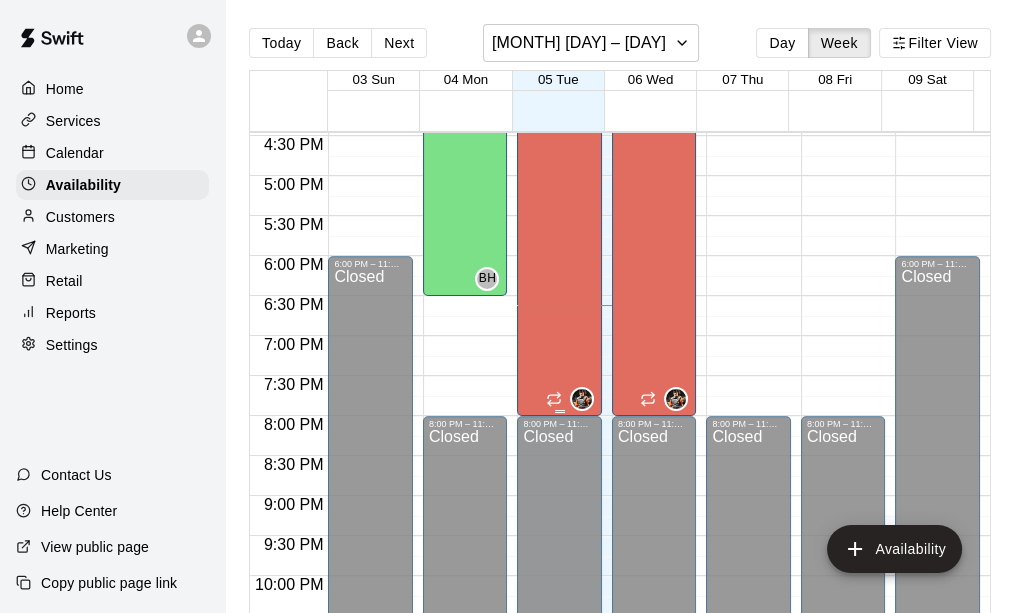 scroll, scrollTop: 1416, scrollLeft: 0, axis: vertical 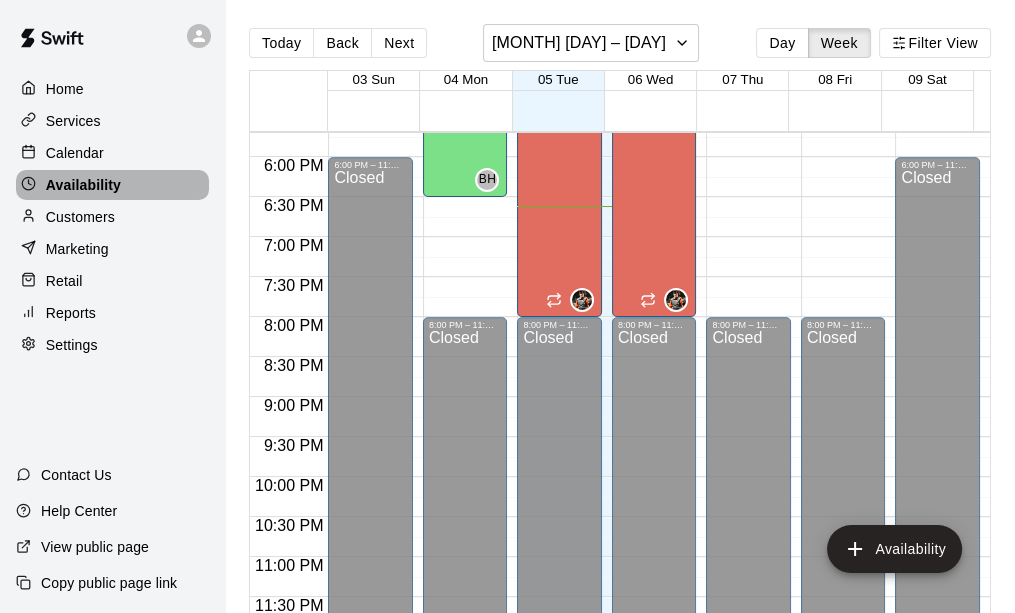 click on "Availability" at bounding box center (83, 185) 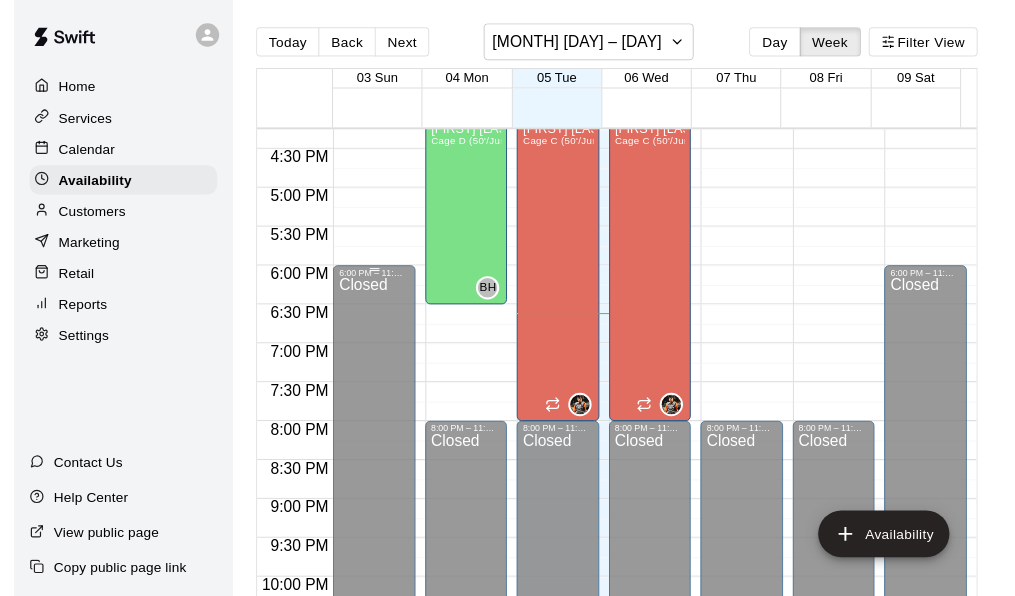scroll, scrollTop: 1216, scrollLeft: 0, axis: vertical 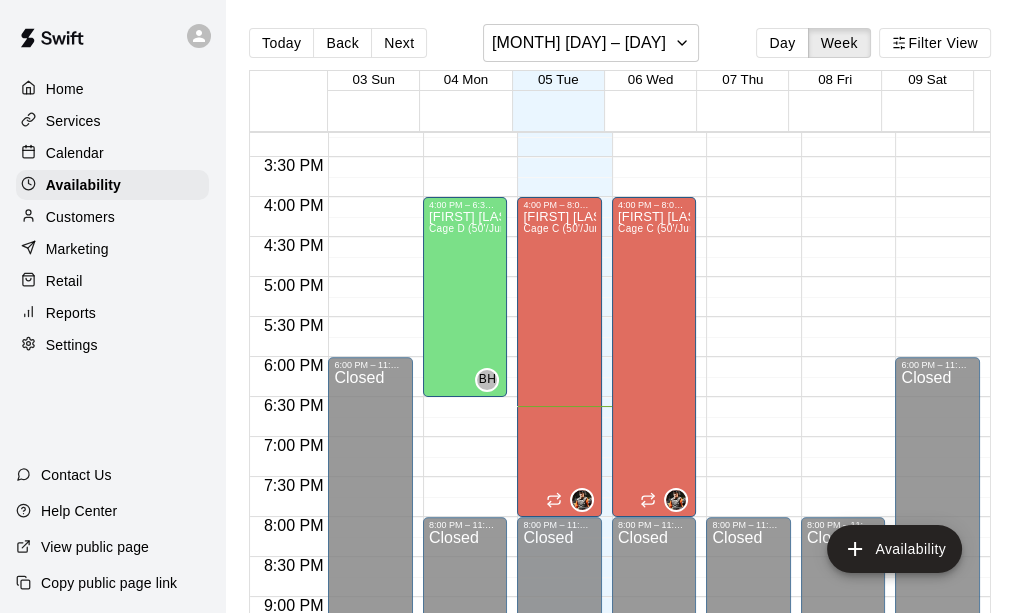 click on "Customers" at bounding box center (80, 217) 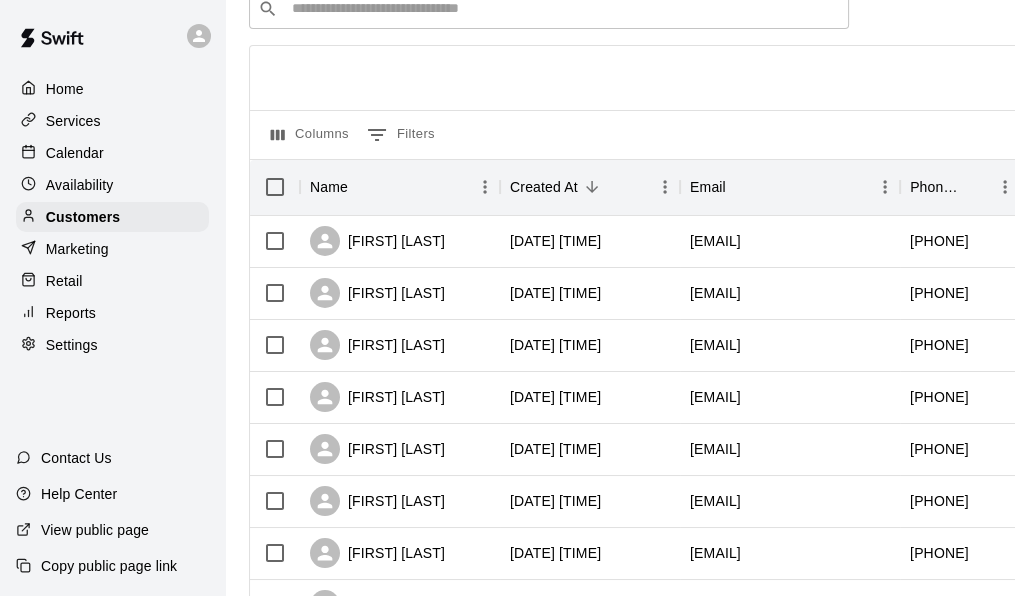 scroll, scrollTop: 200, scrollLeft: 0, axis: vertical 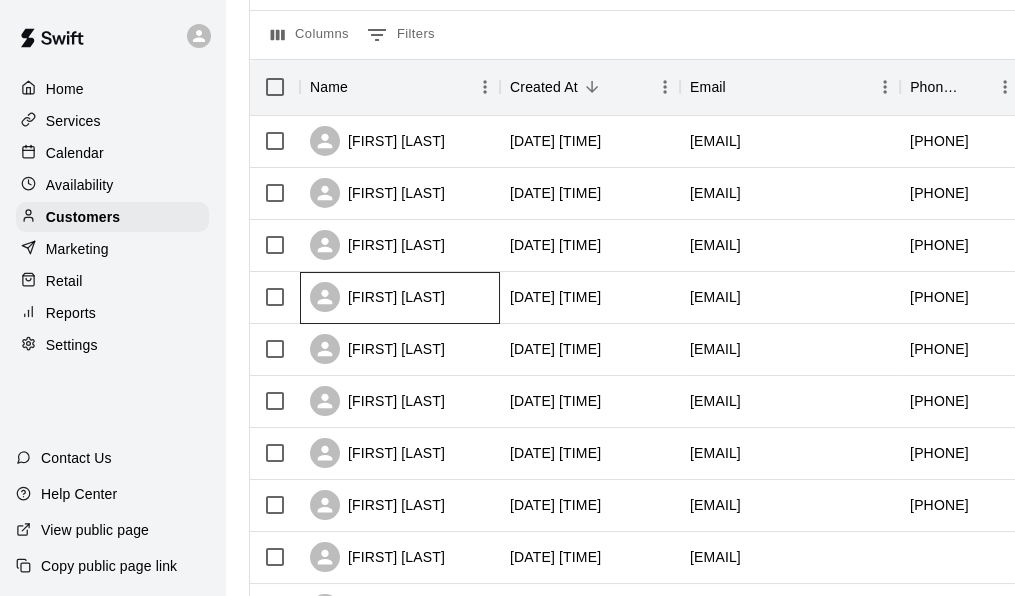 click on "[FIRST] [LAST]" at bounding box center [400, 298] 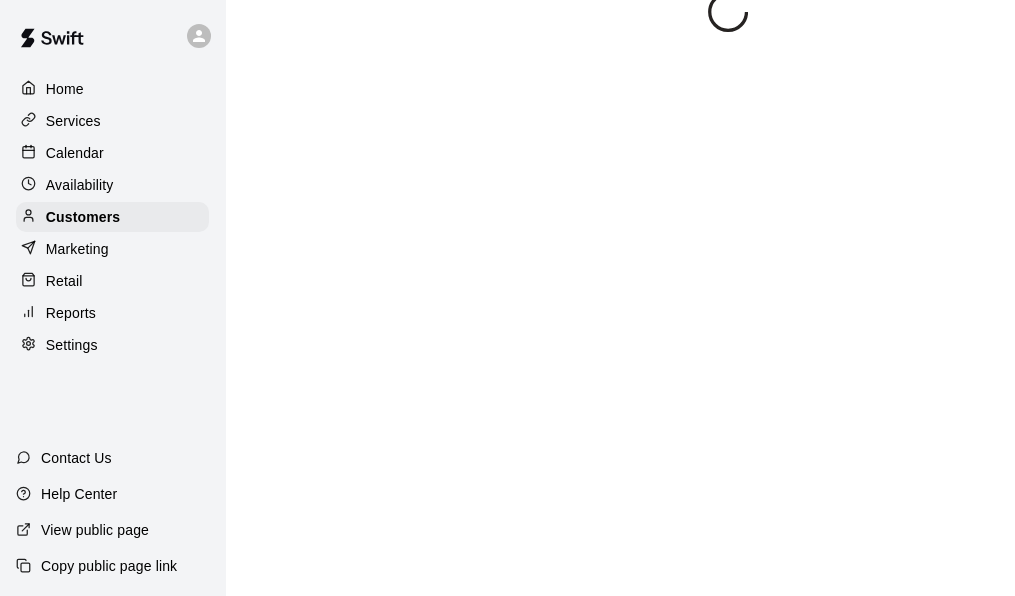 scroll, scrollTop: 0, scrollLeft: 0, axis: both 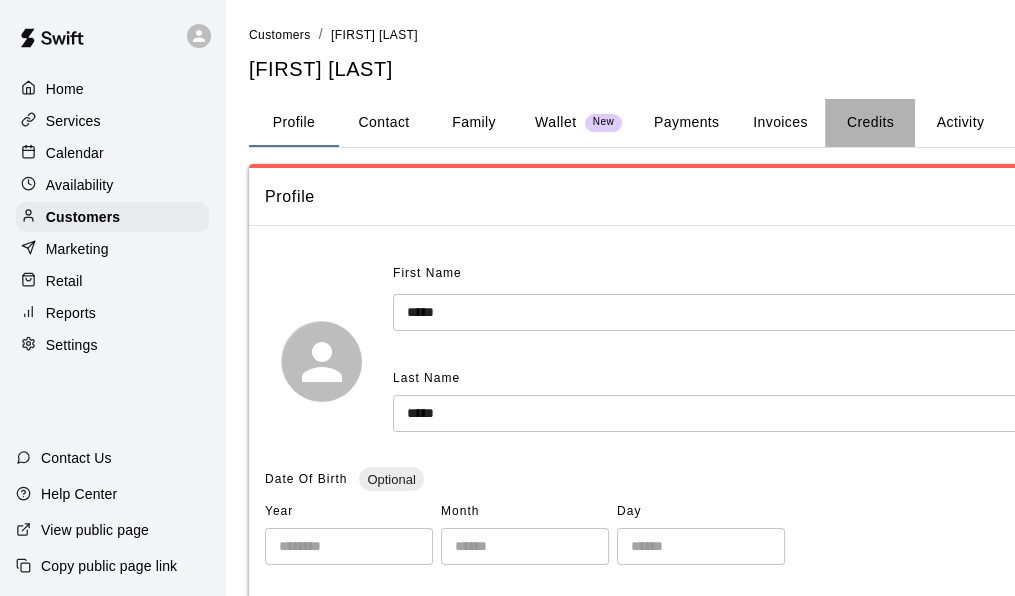 click on "Credits" at bounding box center [870, 123] 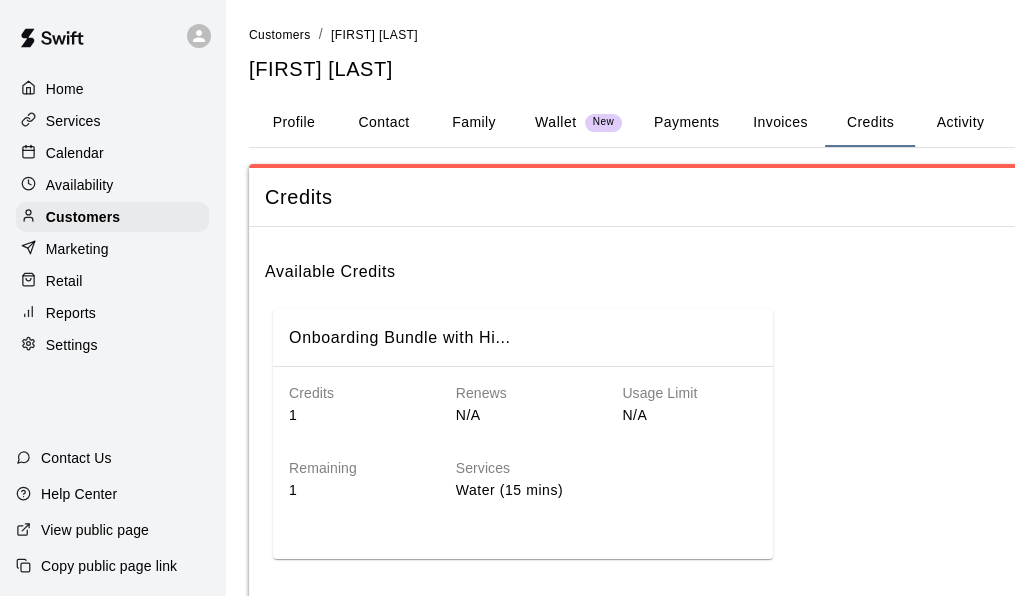 click on "Invoices" at bounding box center [780, 123] 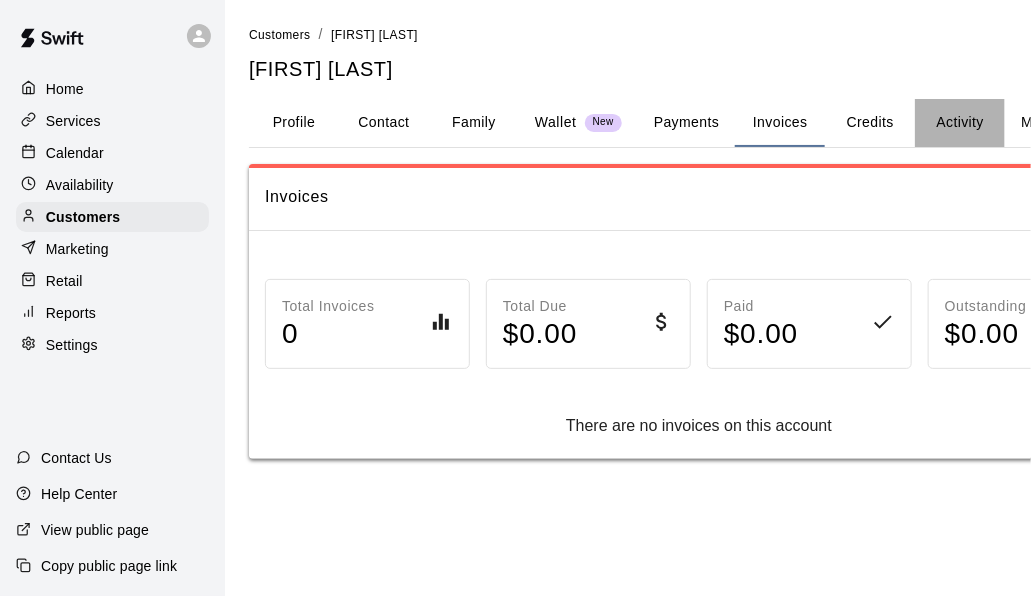 click on "Activity" at bounding box center [960, 123] 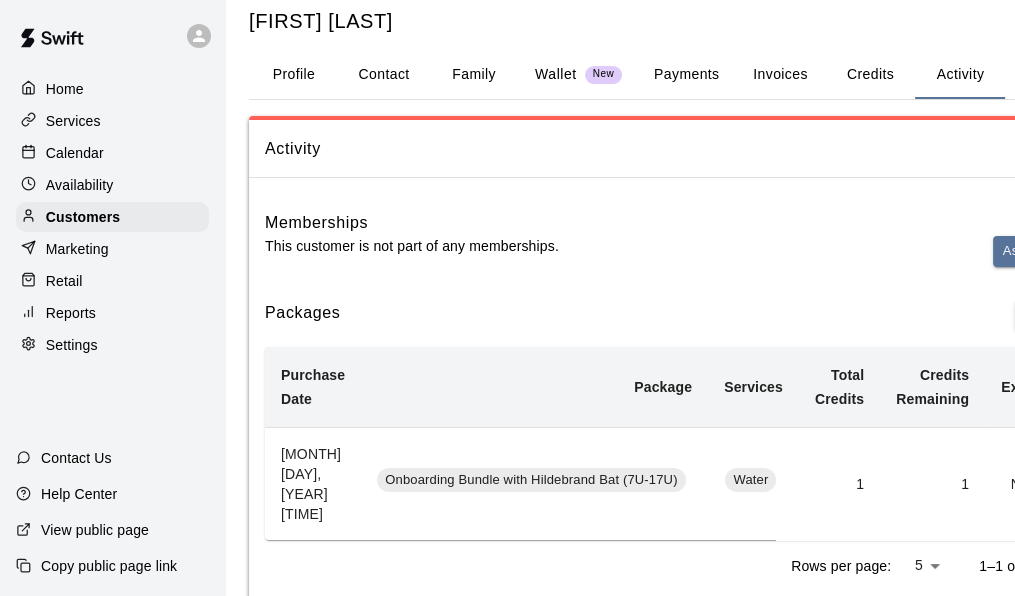 scroll, scrollTop: 0, scrollLeft: 0, axis: both 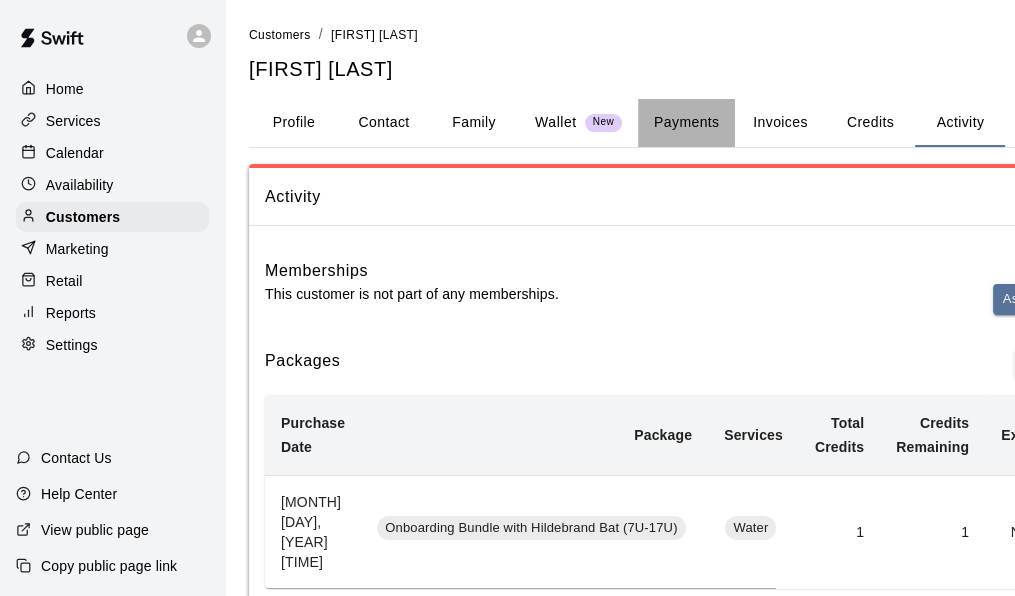 drag, startPoint x: 676, startPoint y: 127, endPoint x: 673, endPoint y: 158, distance: 31.144823 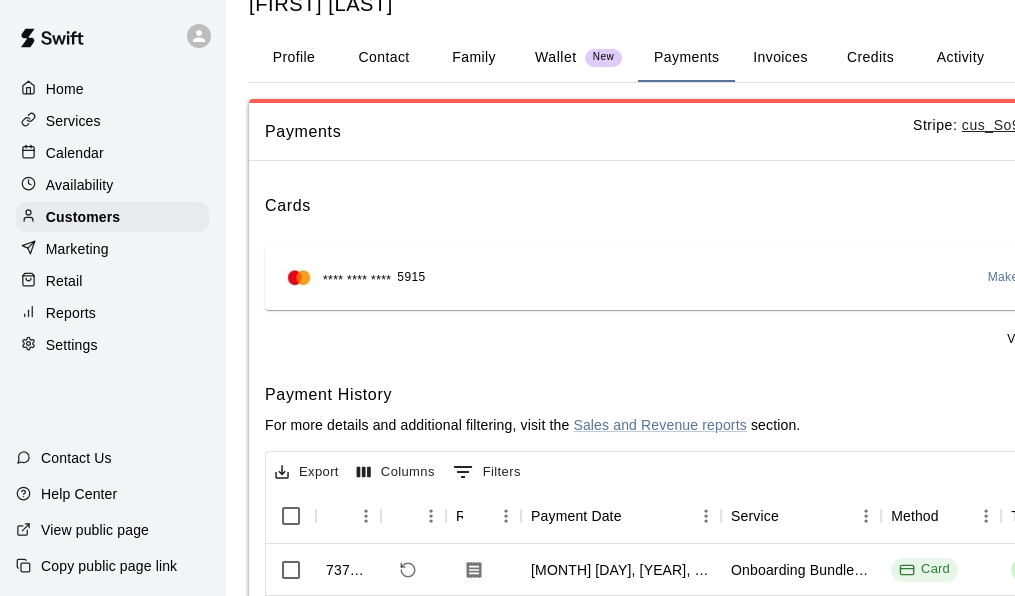 scroll, scrollTop: 0, scrollLeft: 0, axis: both 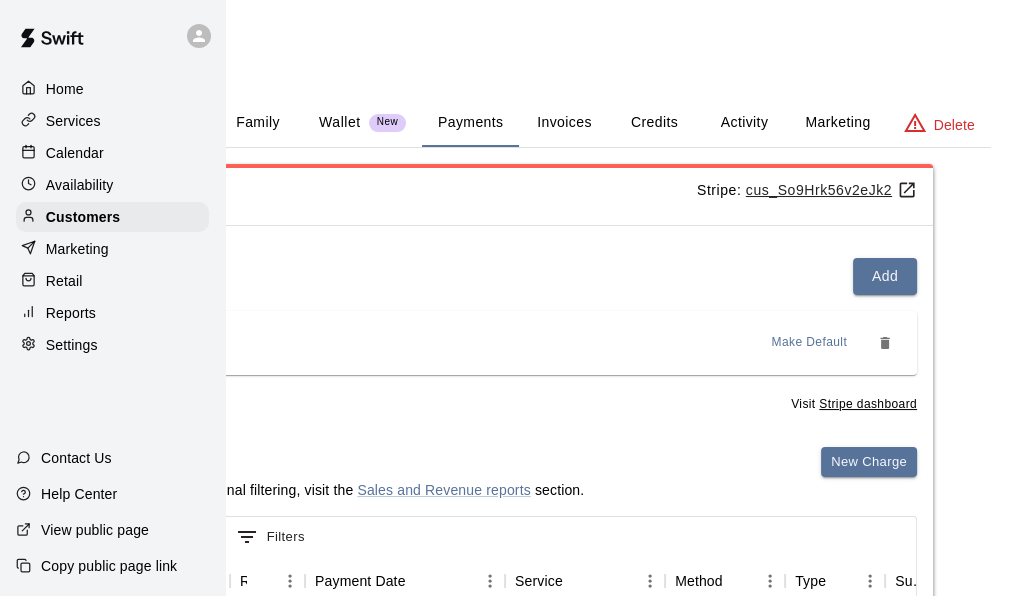 click on "Make Default" at bounding box center [810, 343] 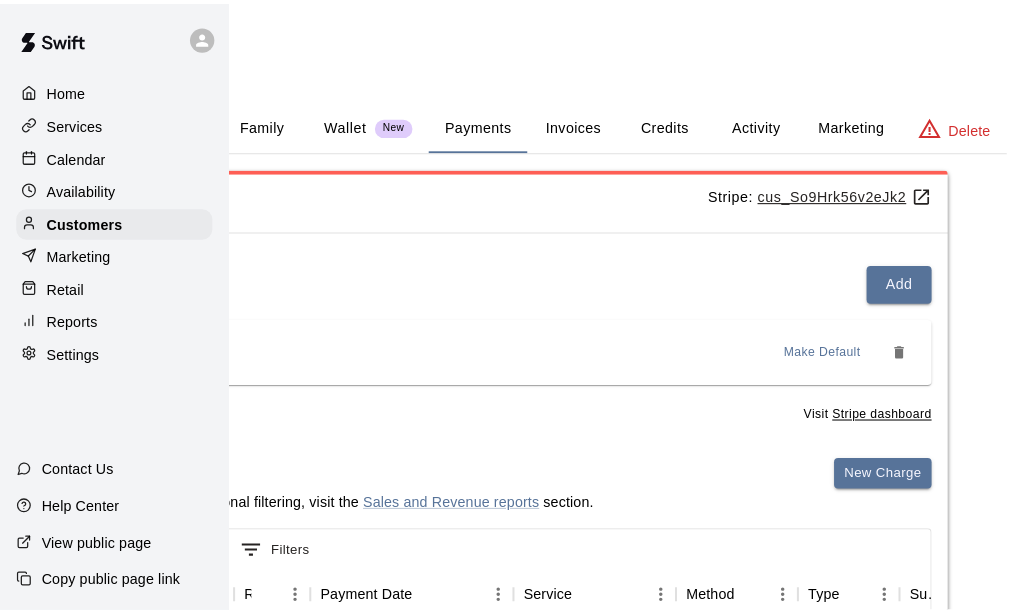 scroll, scrollTop: 0, scrollLeft: 199, axis: horizontal 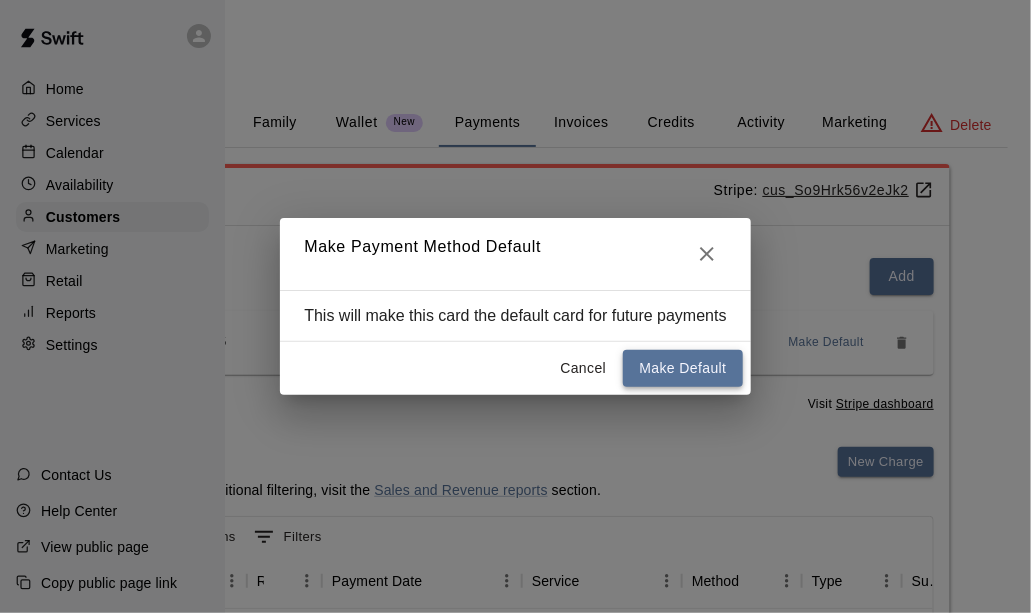 click on "Make Default" at bounding box center [682, 368] 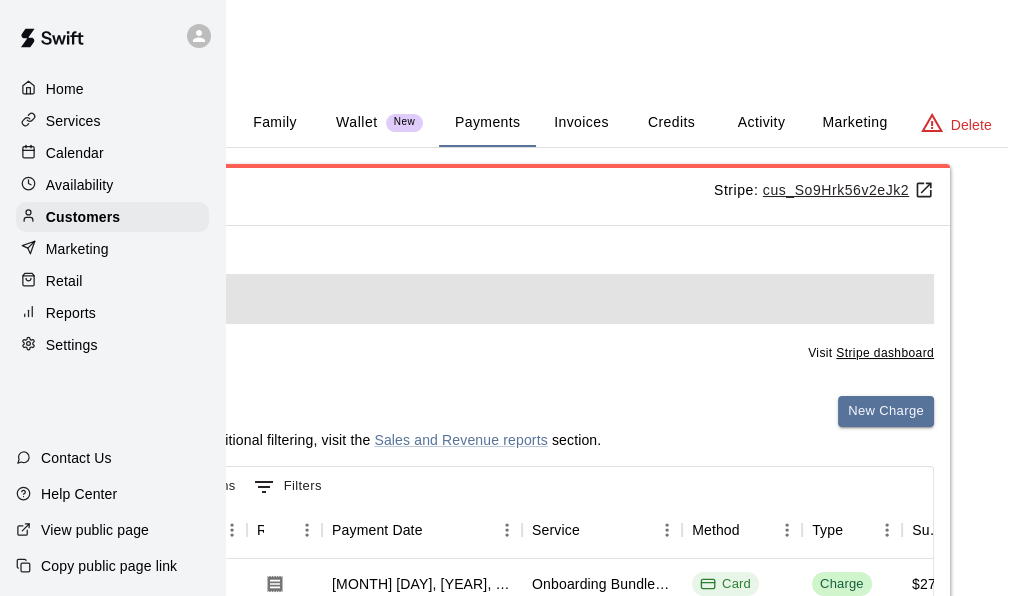 click on "Activity" at bounding box center (761, 123) 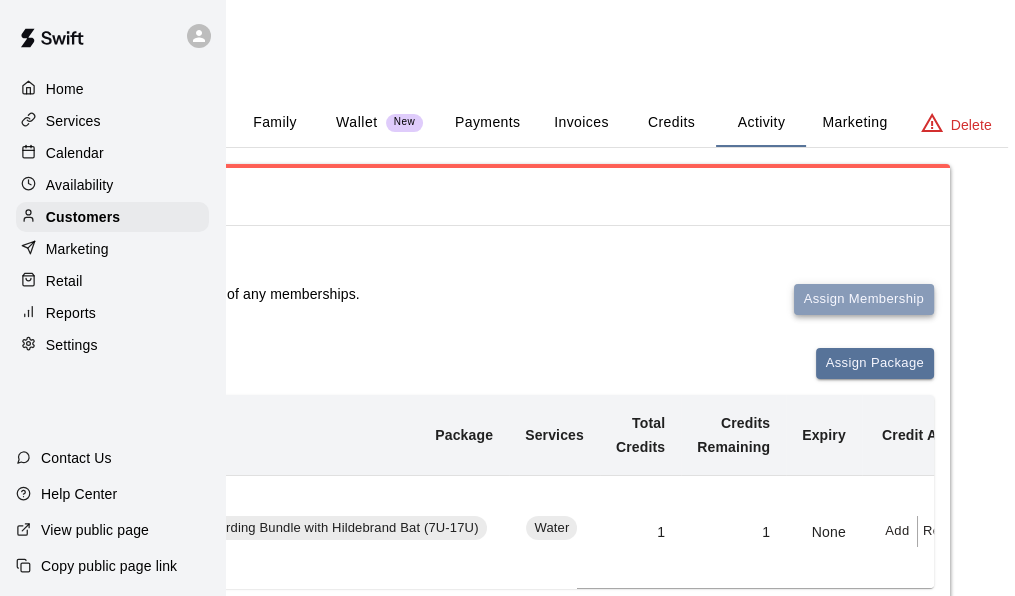 click on "Assign Membership" at bounding box center [864, 299] 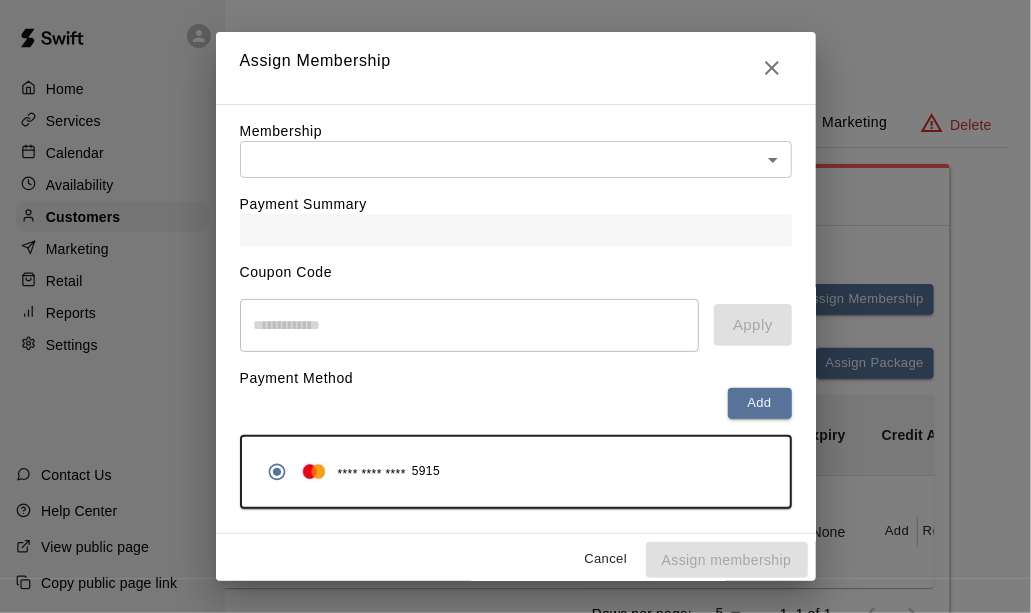 click on "Home Services Calendar Availability Customers Marketing Retail Reports Settings Contact Us Help Center View public page Copy public page link Customers / David Banes David Banes Profile Contact Family Wallet New Payments Invoices Credits Activity Marketing Delete Activity Memberships This customer is not part of any memberships. Assign Membership Packages Assign Package Purchase Date   Package Services Total Credits Credits Remaining Expiry Credit Actions August 04, 2025 6:14 PM Onboarding Bundle with Hildebrand Bat (7U-17U)  Water 1 1 None Add Redeem Rows per page: 5 * 1–1 of 1 Bookings This customer has no bookings. Swift - Edit Customer Close cross-small Assign Membership Membership ​ ​ Payment Summary Coupon Code ​ Apply Payment Method   Add **** **** **** 5915 Cancel Assign membership" at bounding box center [316, 382] 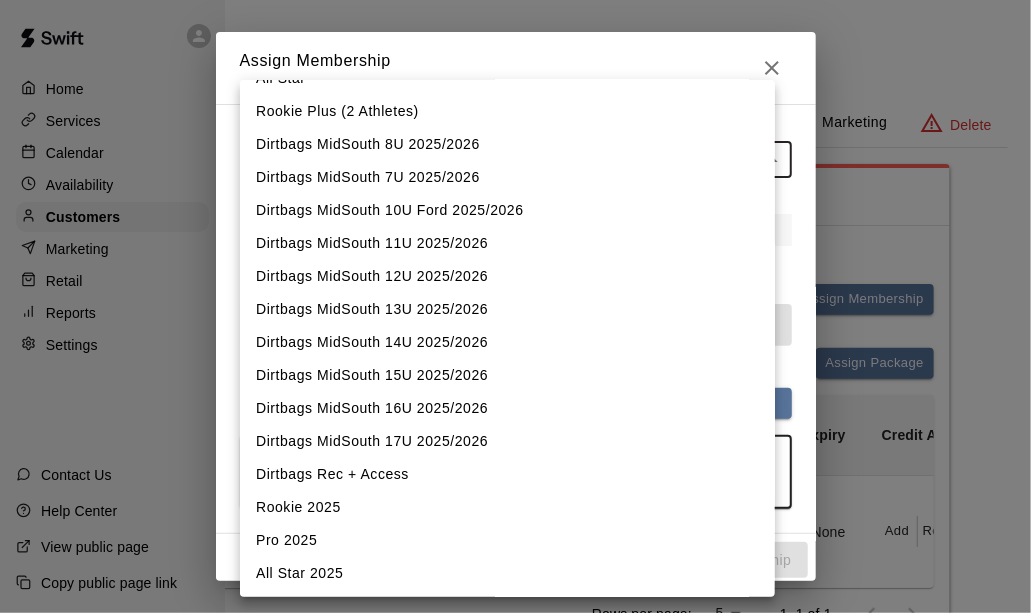 scroll, scrollTop: 200, scrollLeft: 0, axis: vertical 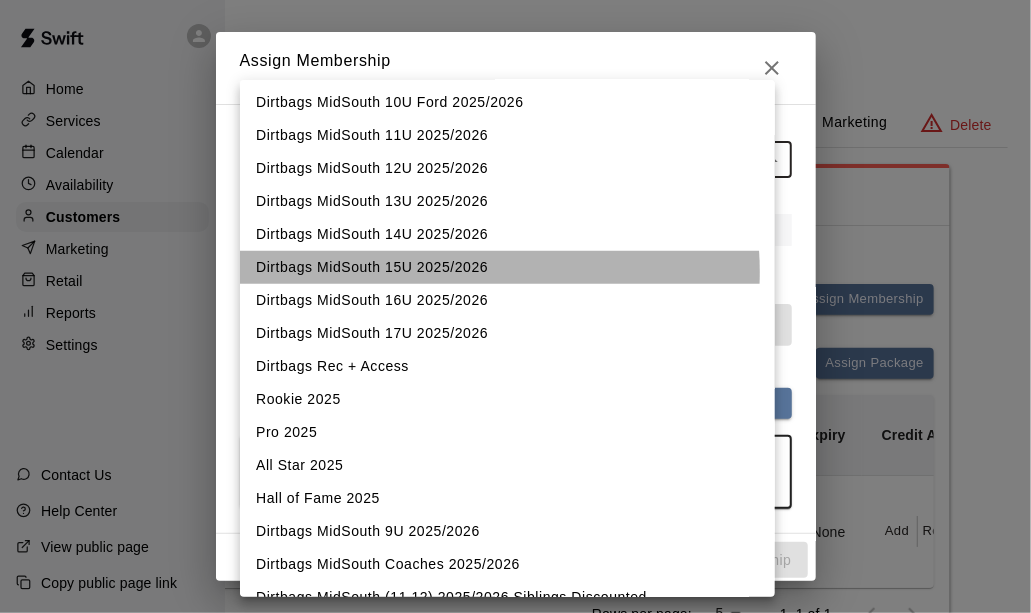 click on "Dirtbags MidSouth 15U 2025/2026" at bounding box center (507, 267) 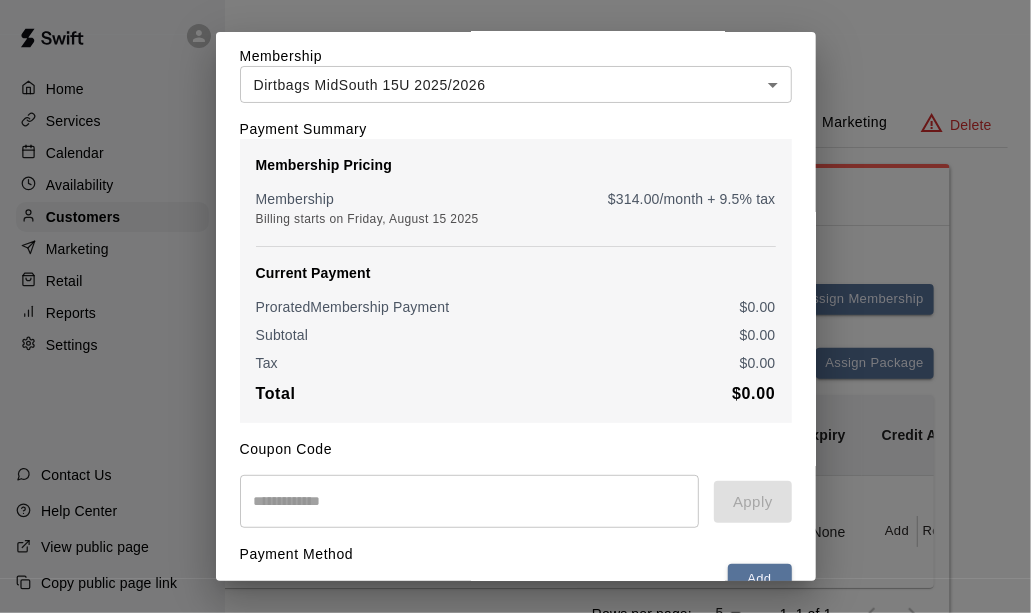 scroll, scrollTop: 266, scrollLeft: 0, axis: vertical 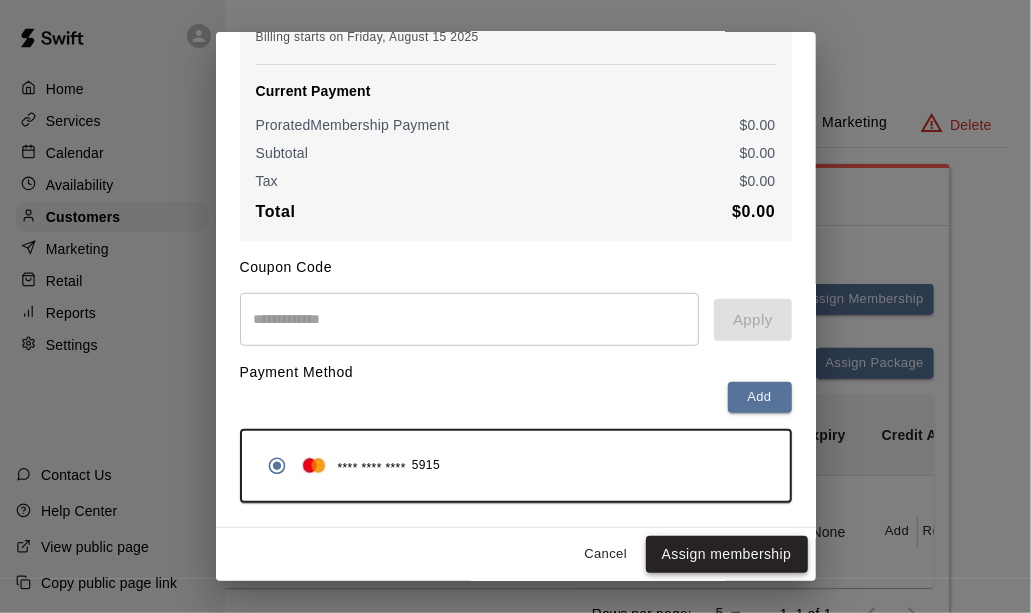 click on "Assign membership" at bounding box center [727, 554] 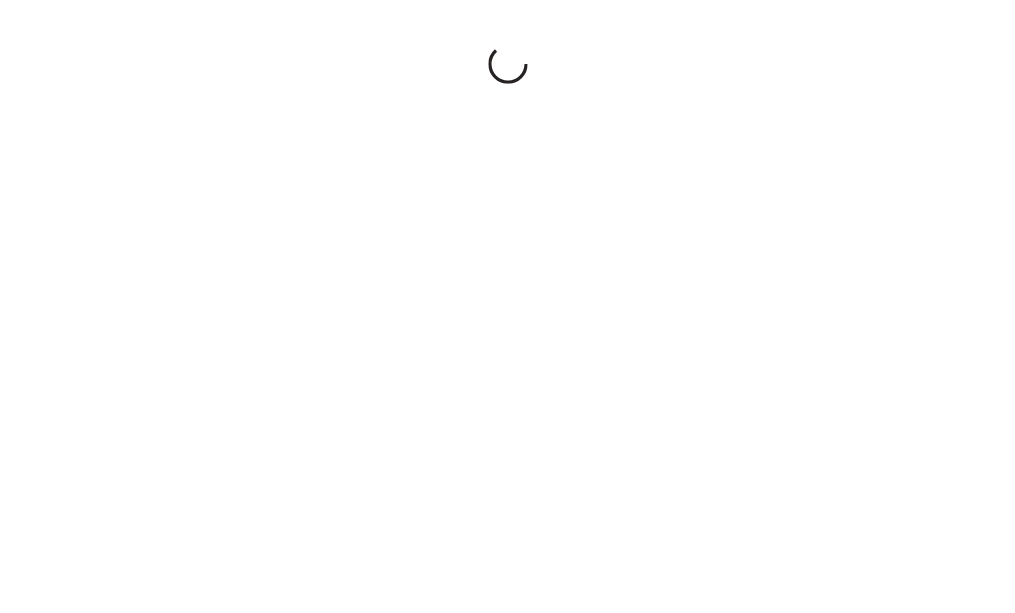 scroll, scrollTop: 0, scrollLeft: 0, axis: both 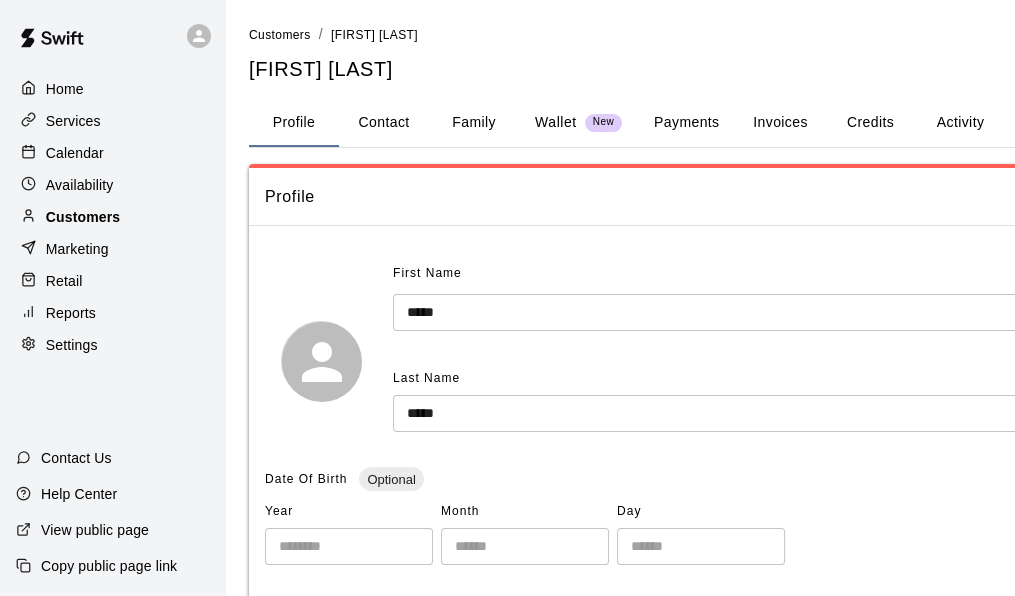 click on "Customers" at bounding box center [83, 217] 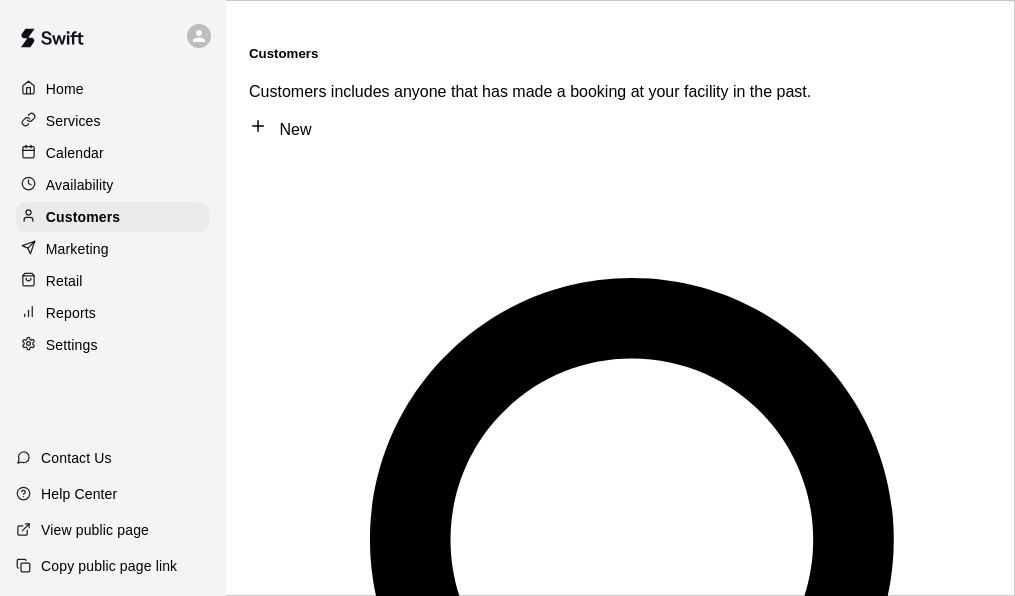 click on "Services" at bounding box center (73, 121) 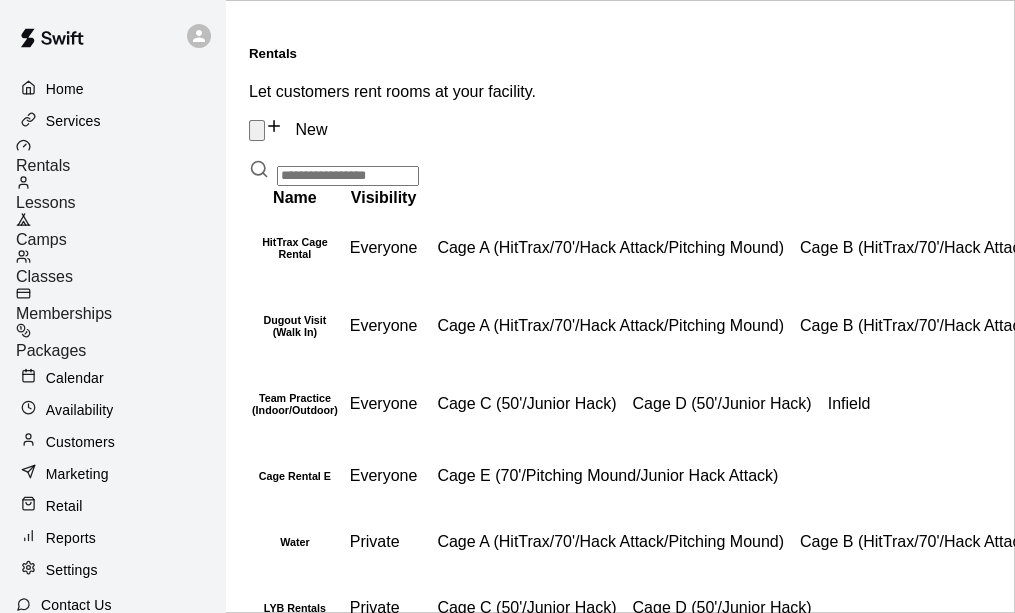 click on "Memberships" at bounding box center [64, 313] 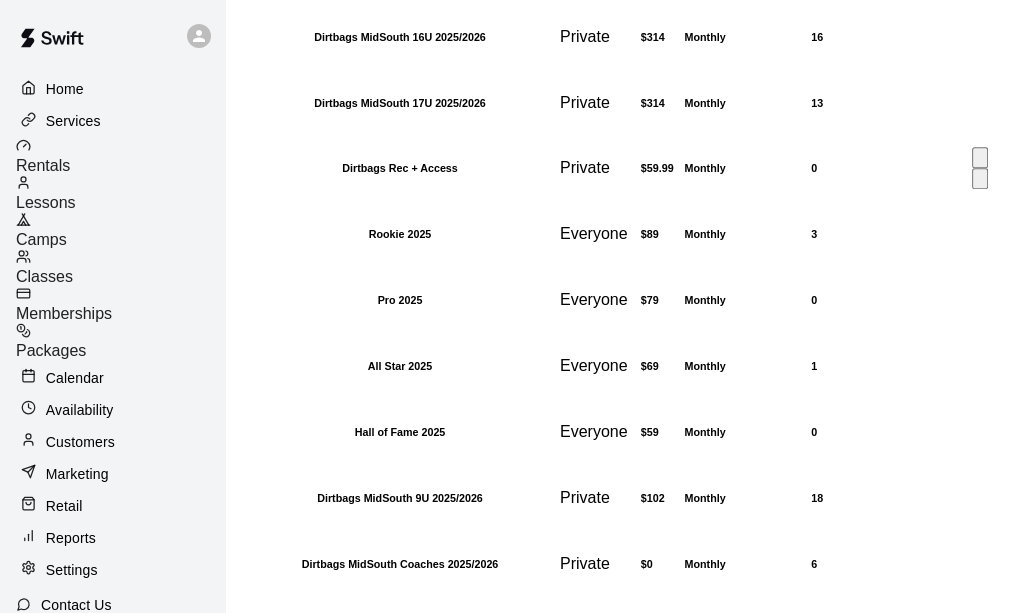 scroll, scrollTop: 970, scrollLeft: 0, axis: vertical 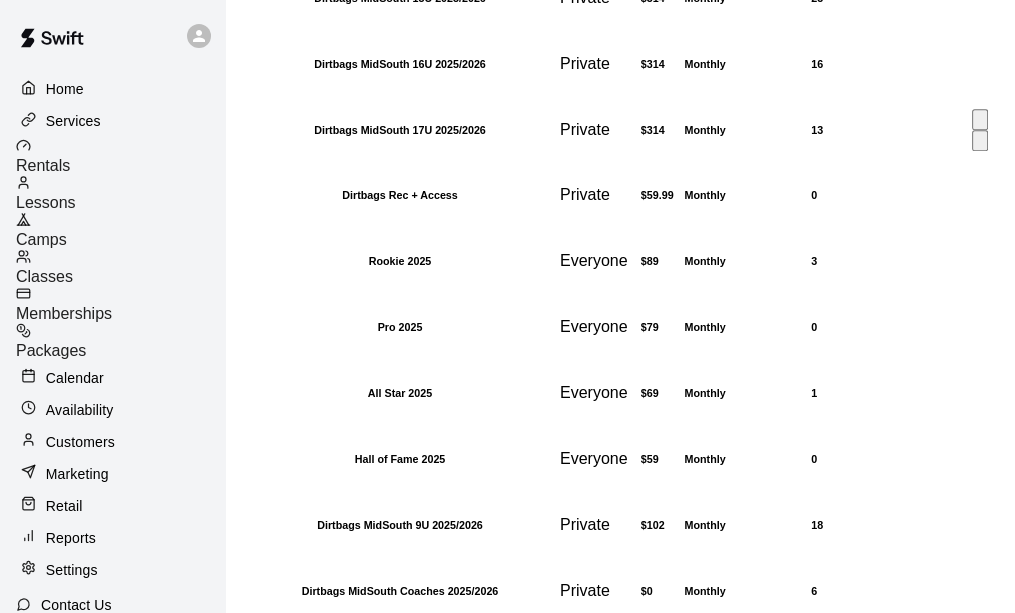click on "13" at bounding box center [889, 130] 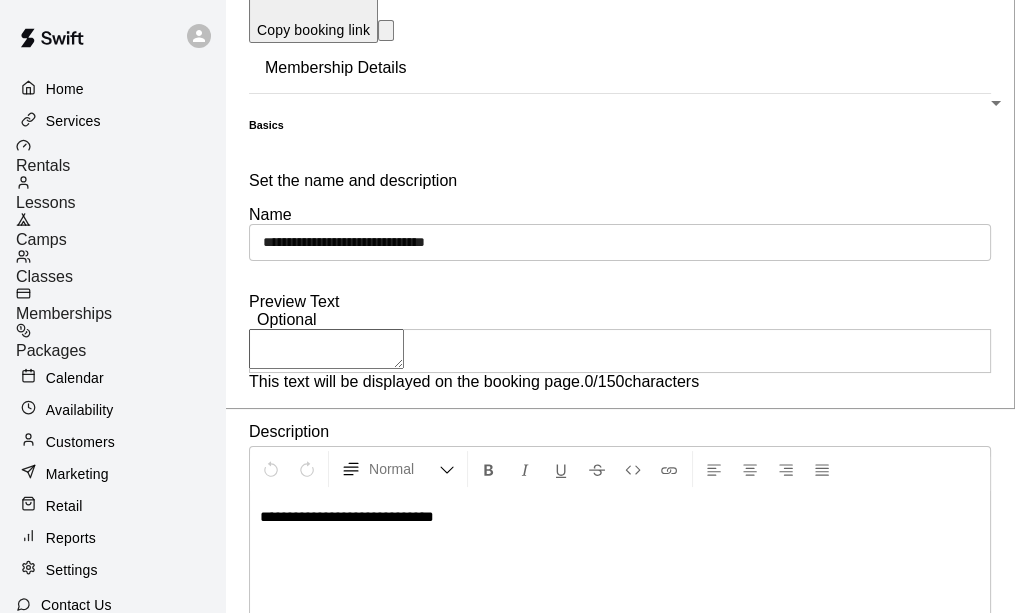 scroll, scrollTop: 0, scrollLeft: 0, axis: both 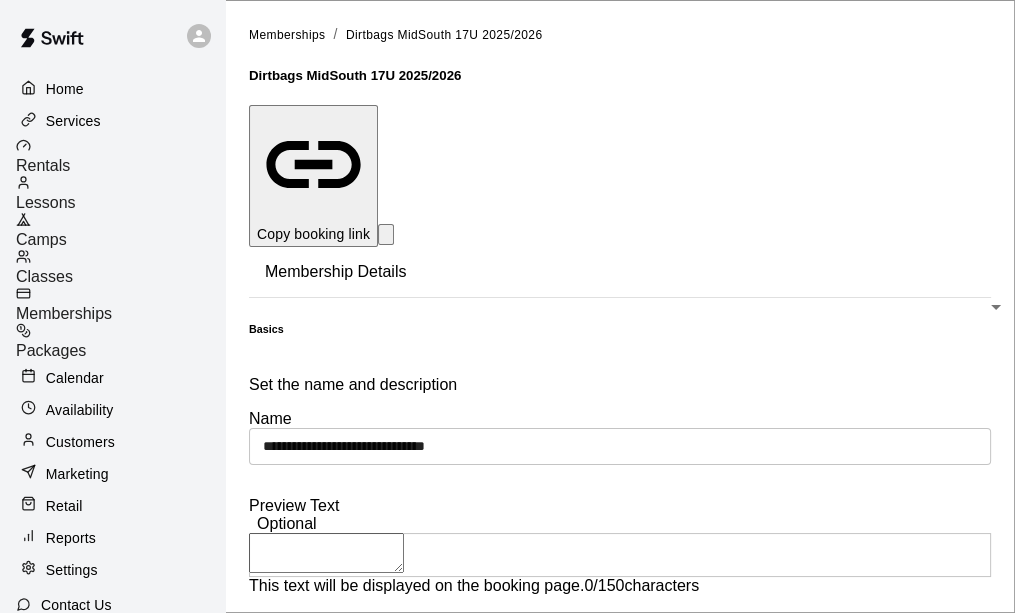click on "Memberships" at bounding box center (64, 313) 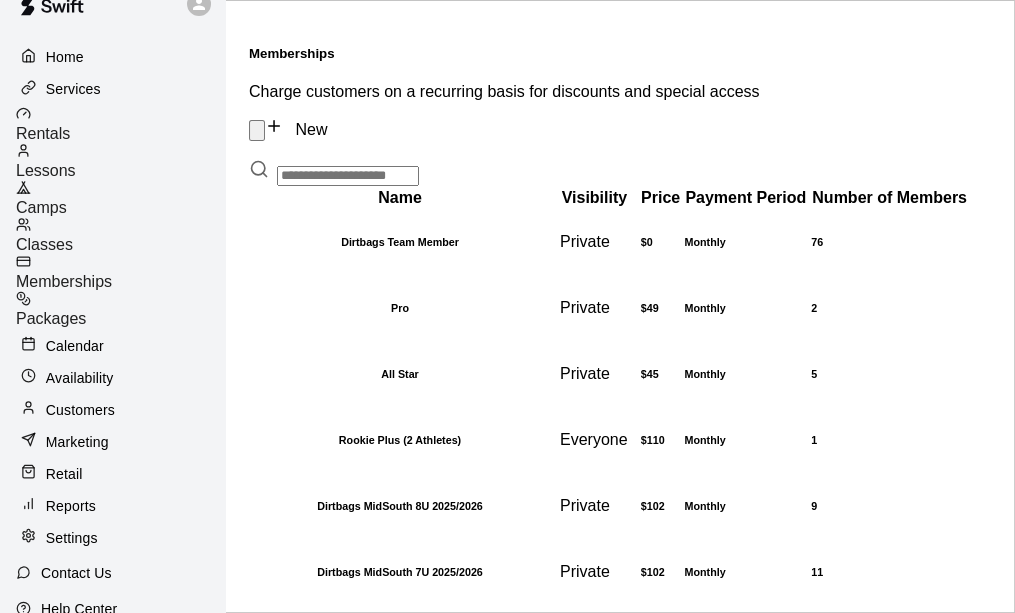 scroll, scrollTop: 42, scrollLeft: 0, axis: vertical 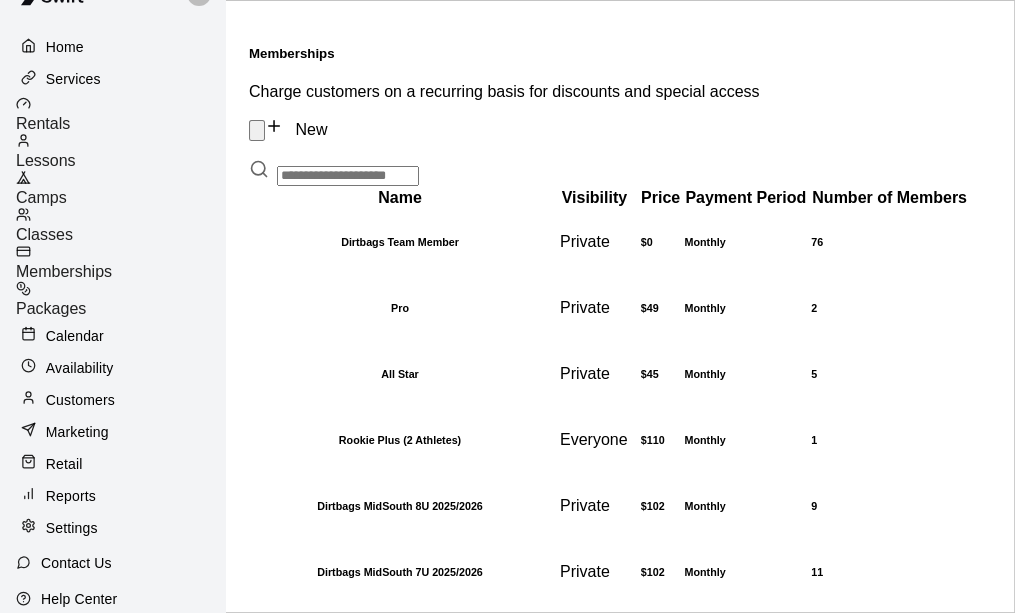 click on "Memberships" at bounding box center [64, 271] 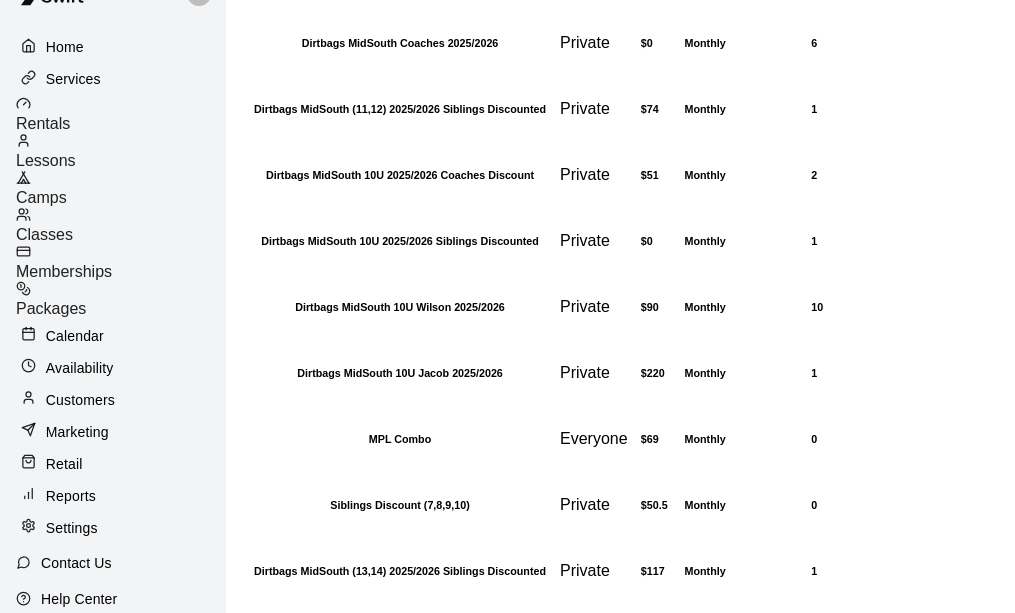 scroll, scrollTop: 2070, scrollLeft: 0, axis: vertical 